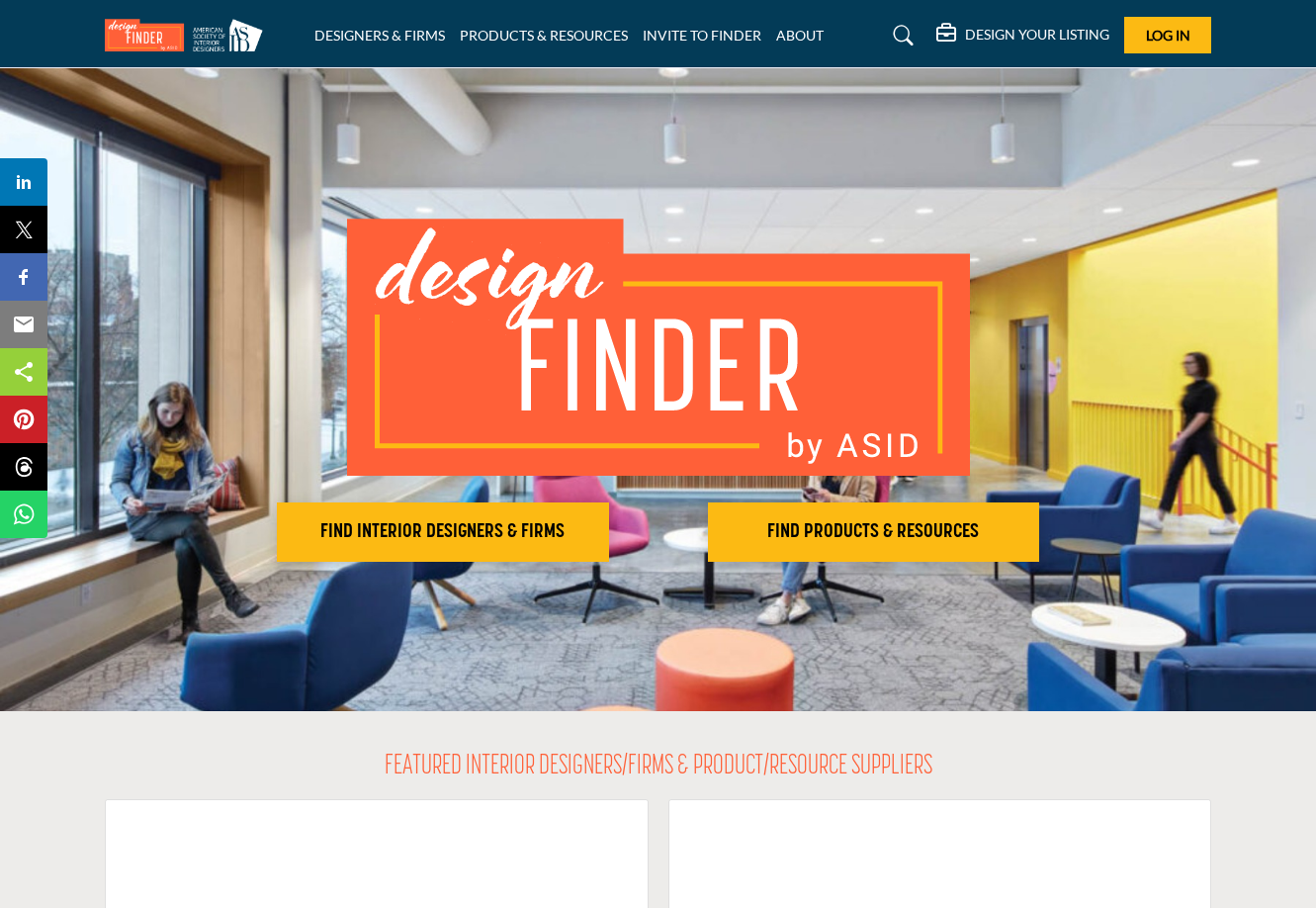 scroll, scrollTop: 0, scrollLeft: 0, axis: both 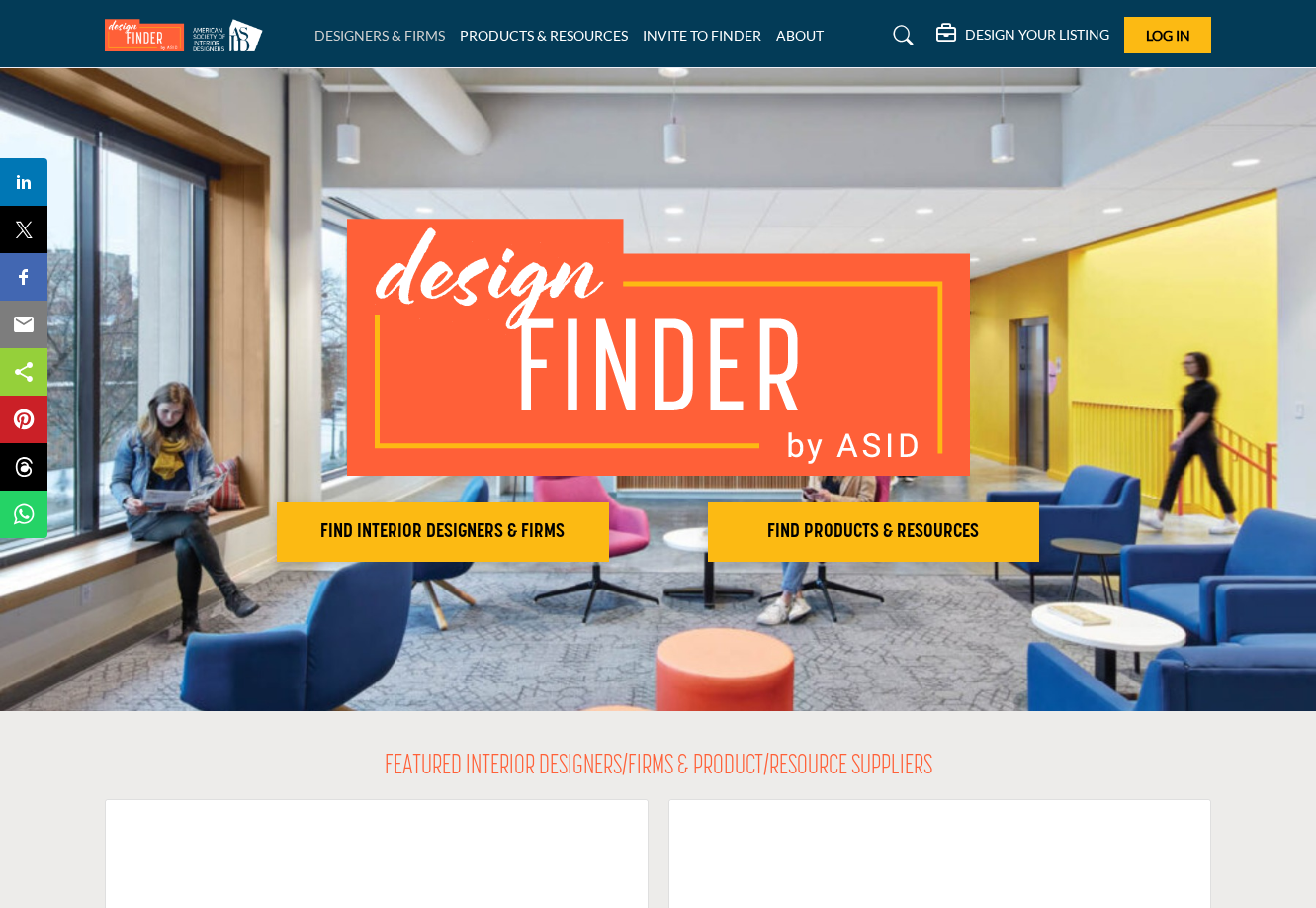 click on "DESIGNERS & FIRMS" at bounding box center [380, 35] 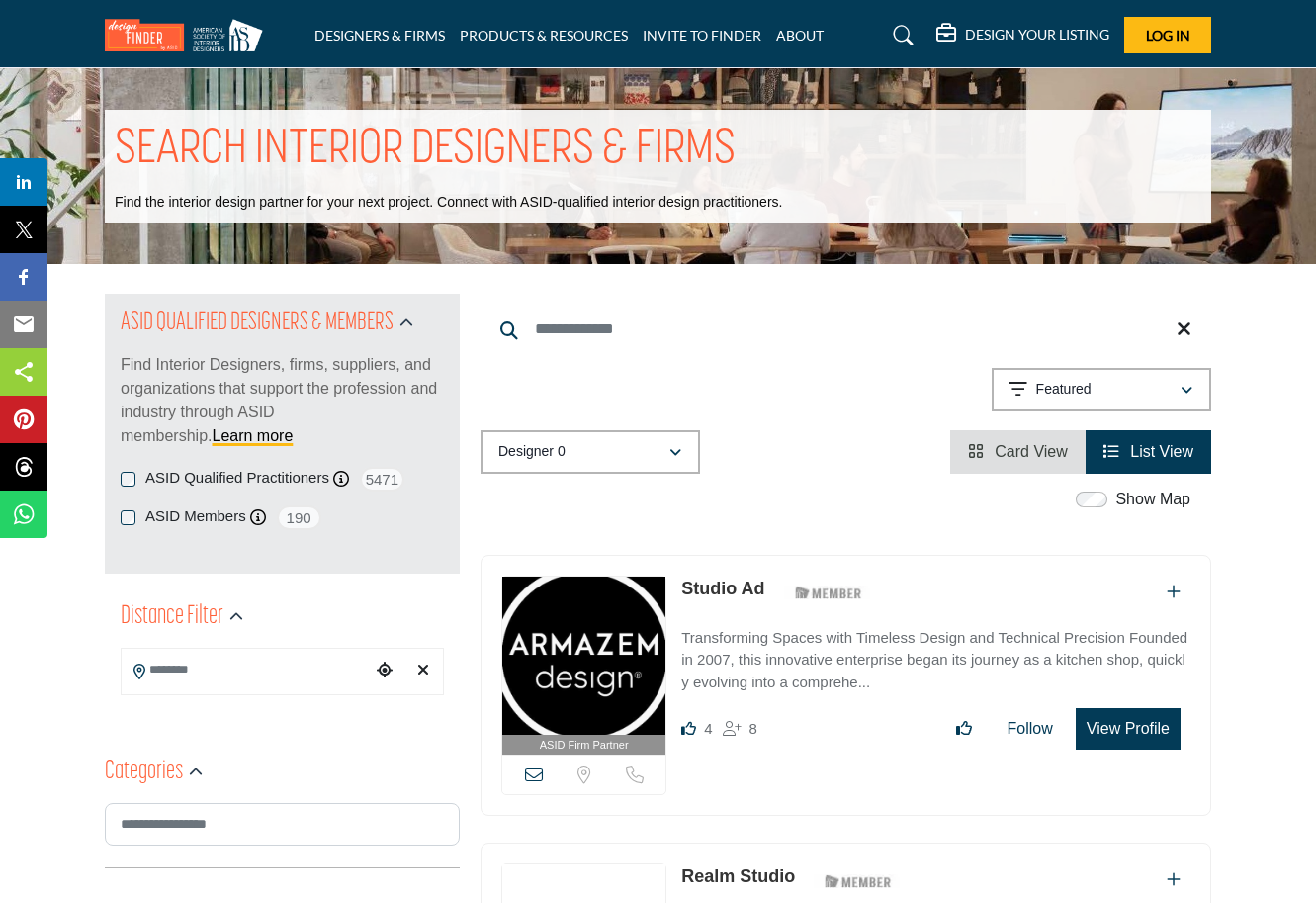 scroll, scrollTop: 0, scrollLeft: 0, axis: both 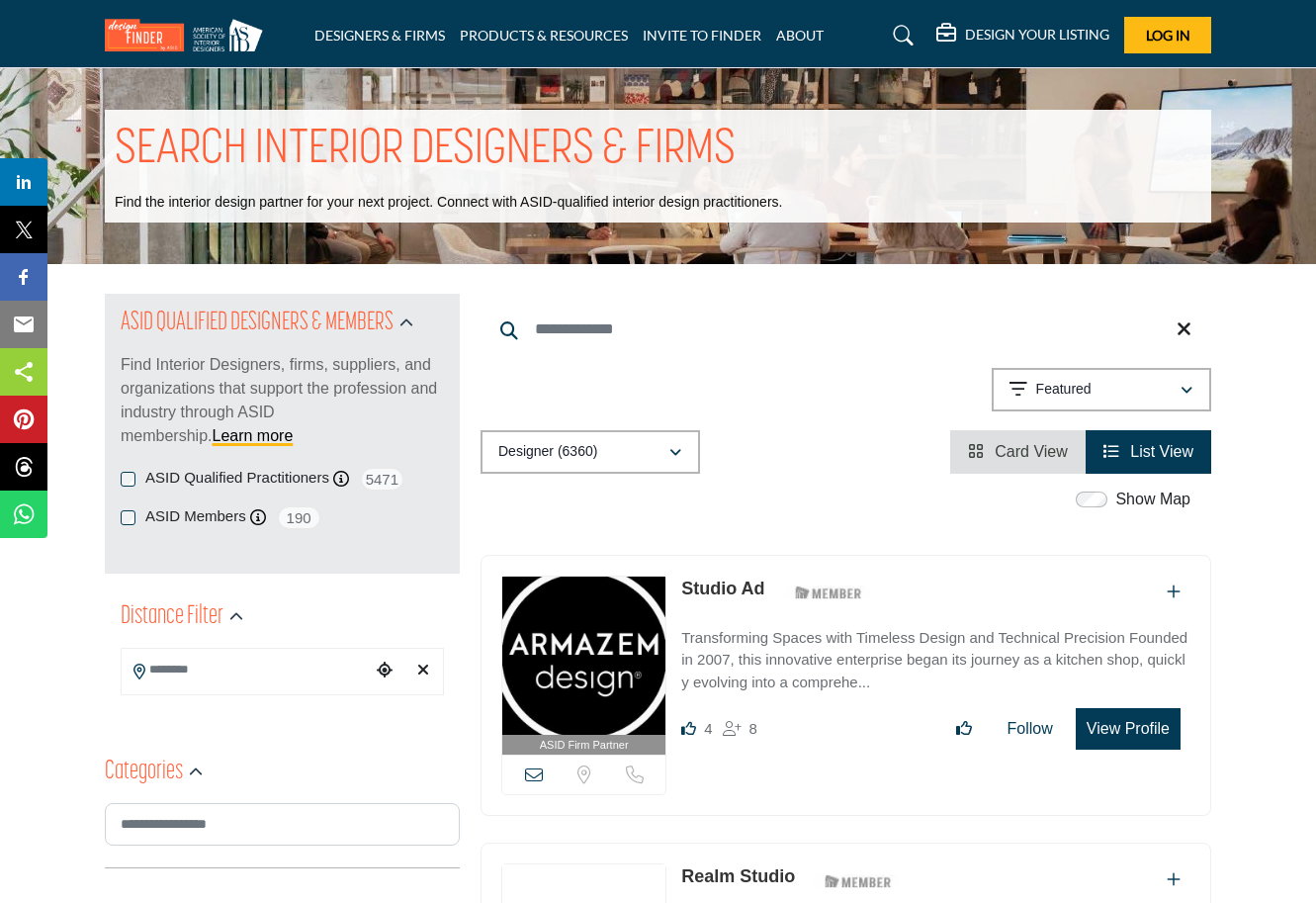 click on "Designer (6360)" at bounding box center (583, 452) 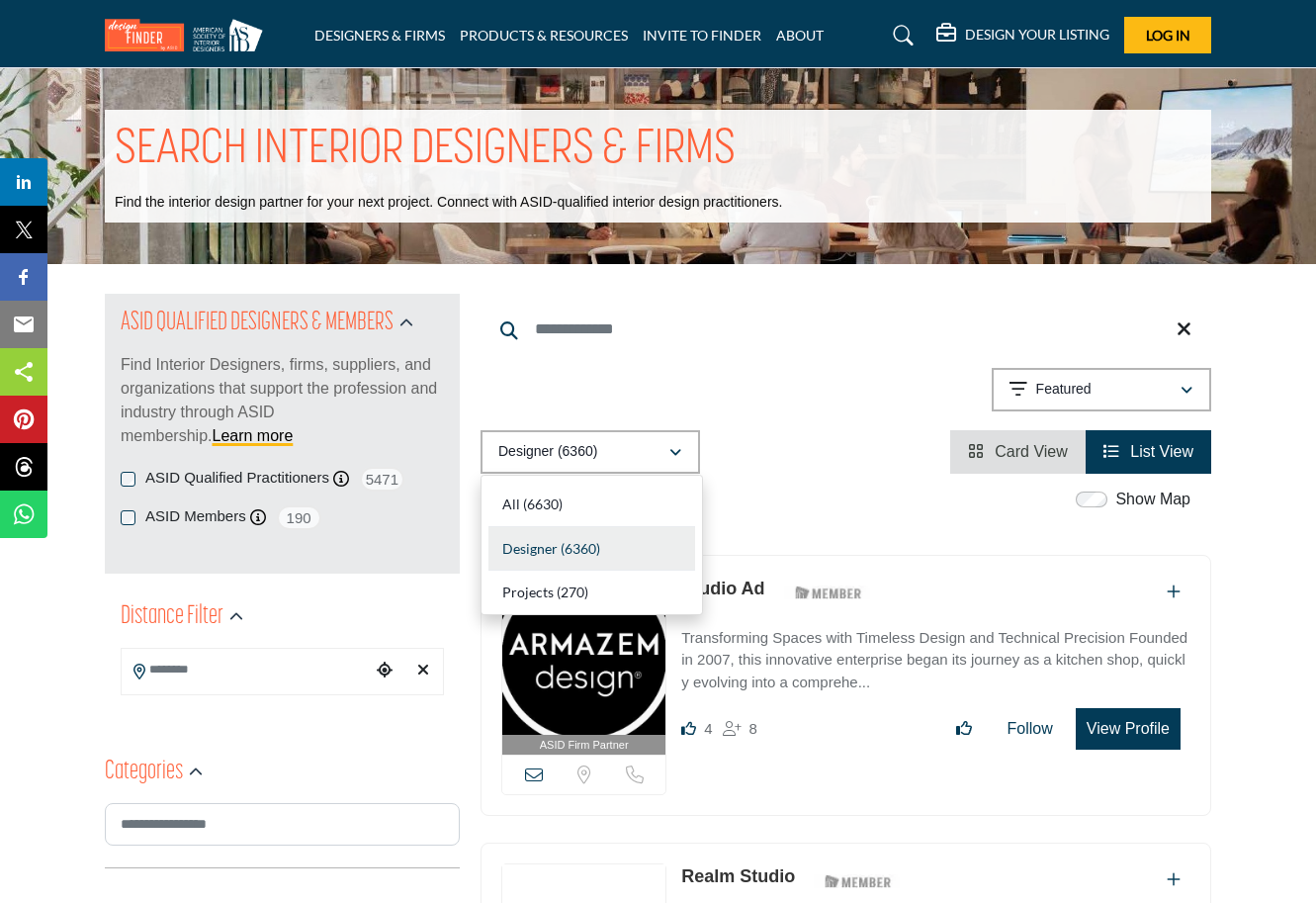 click at bounding box center (845, 329) 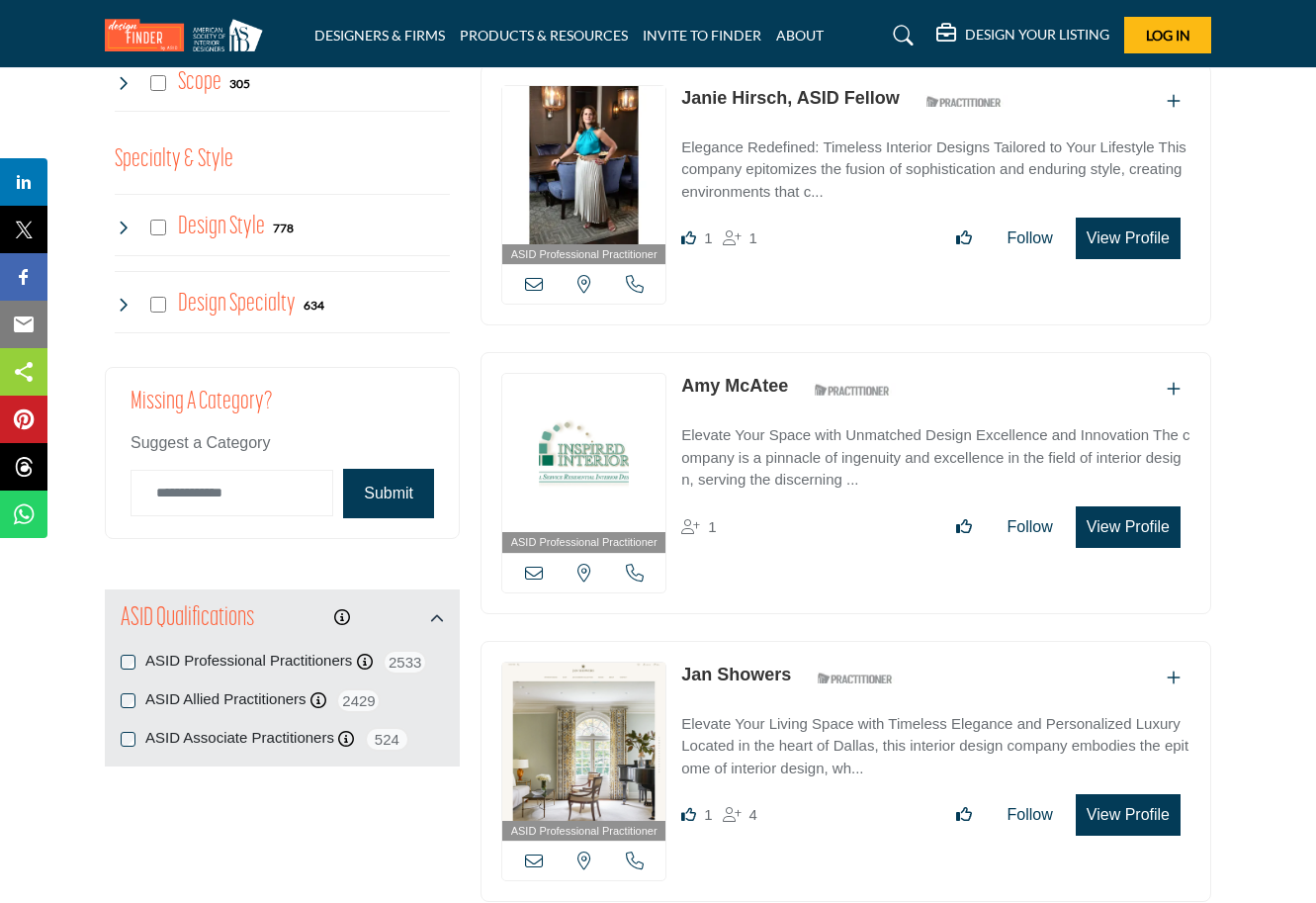 scroll, scrollTop: 1729, scrollLeft: 0, axis: vertical 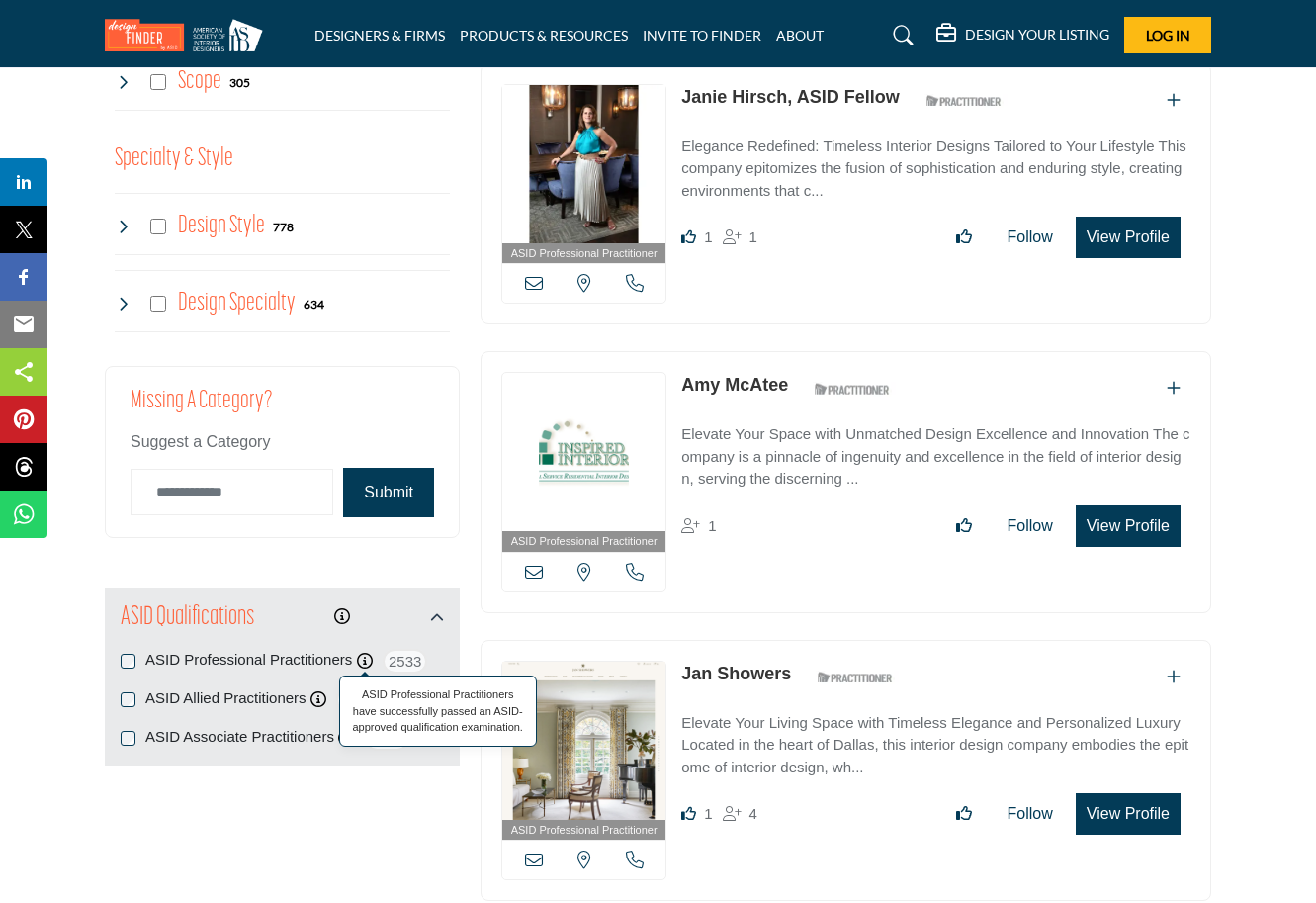 click at bounding box center (365, 661) 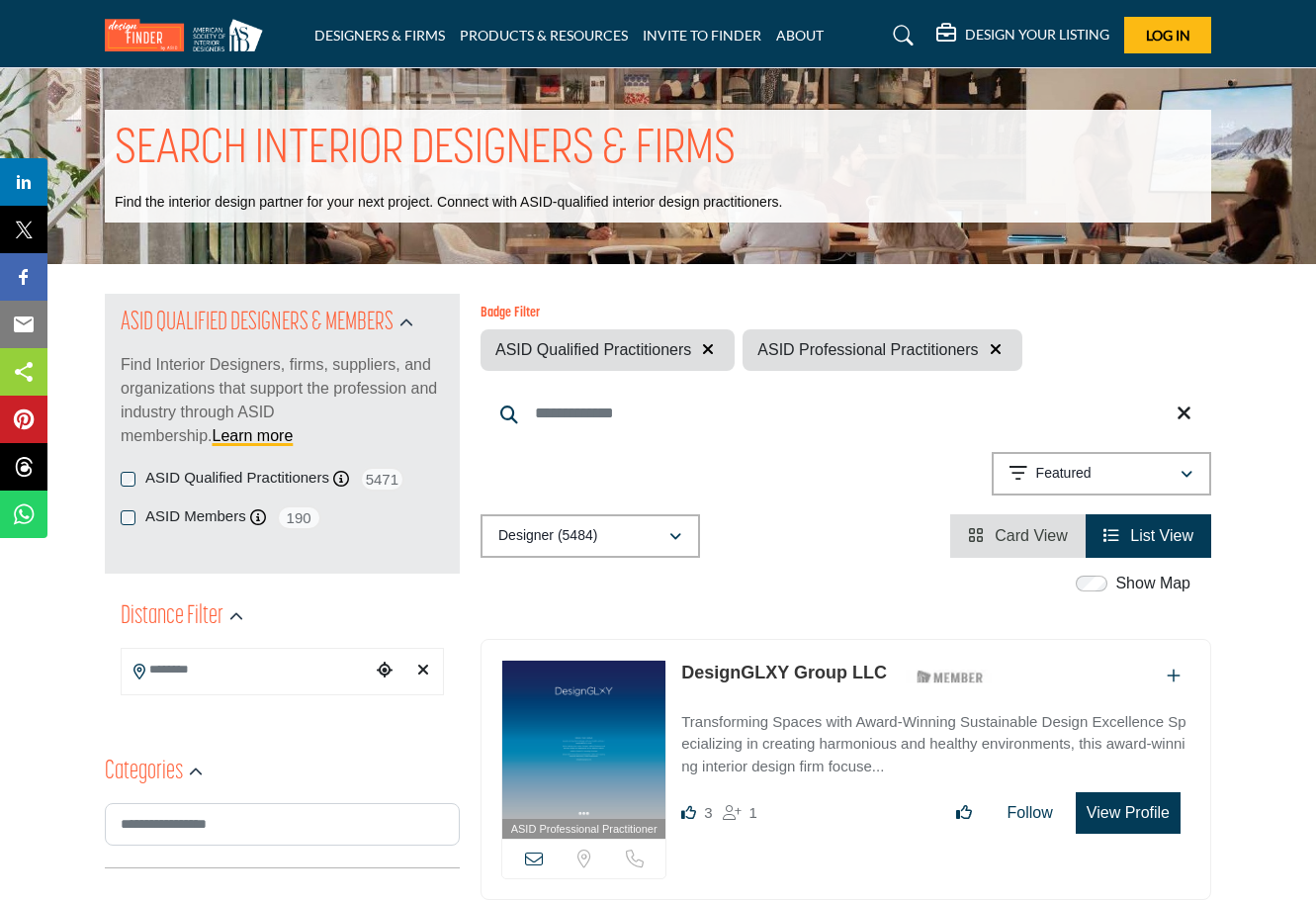 scroll, scrollTop: 0, scrollLeft: 0, axis: both 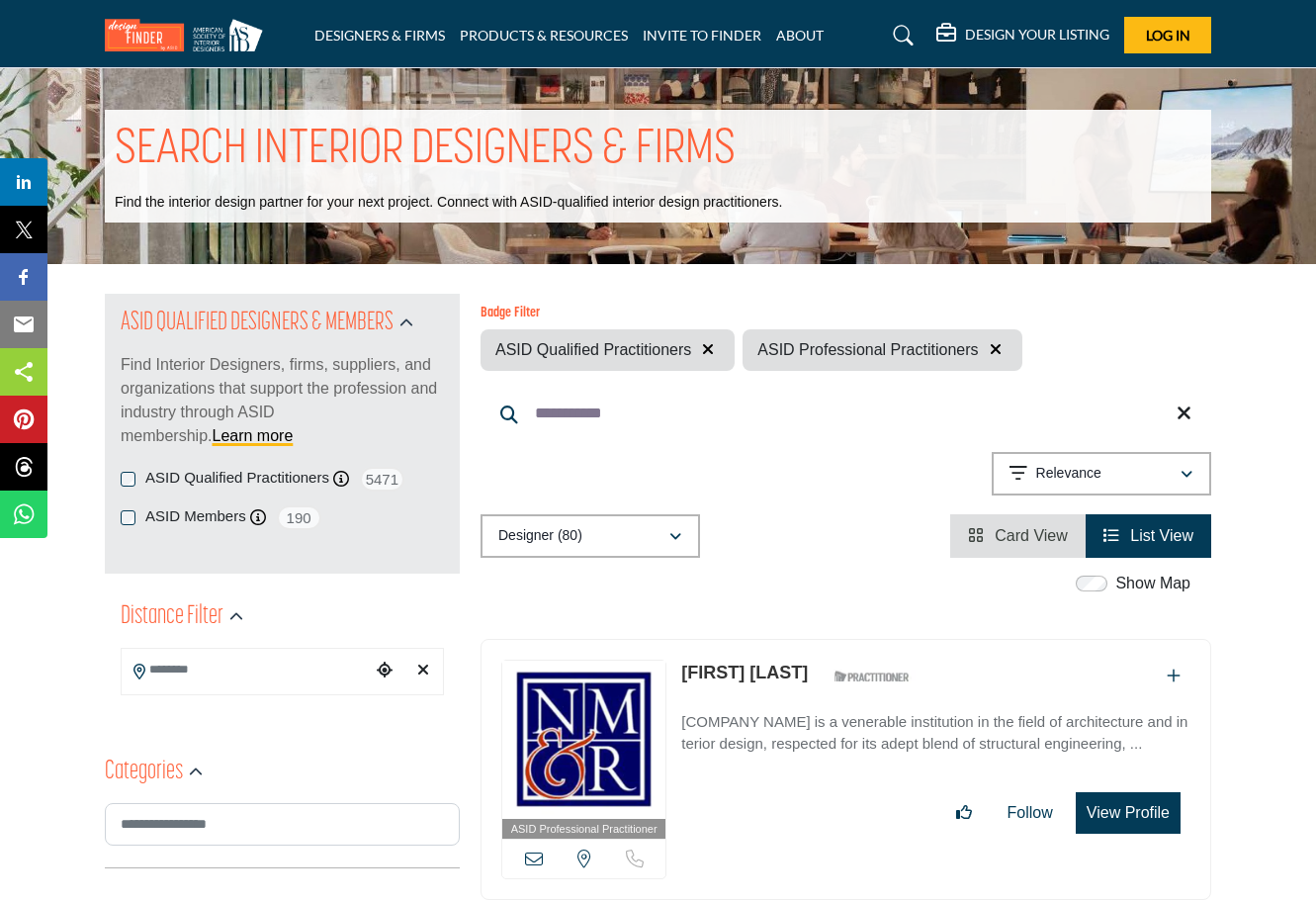 type on "**********" 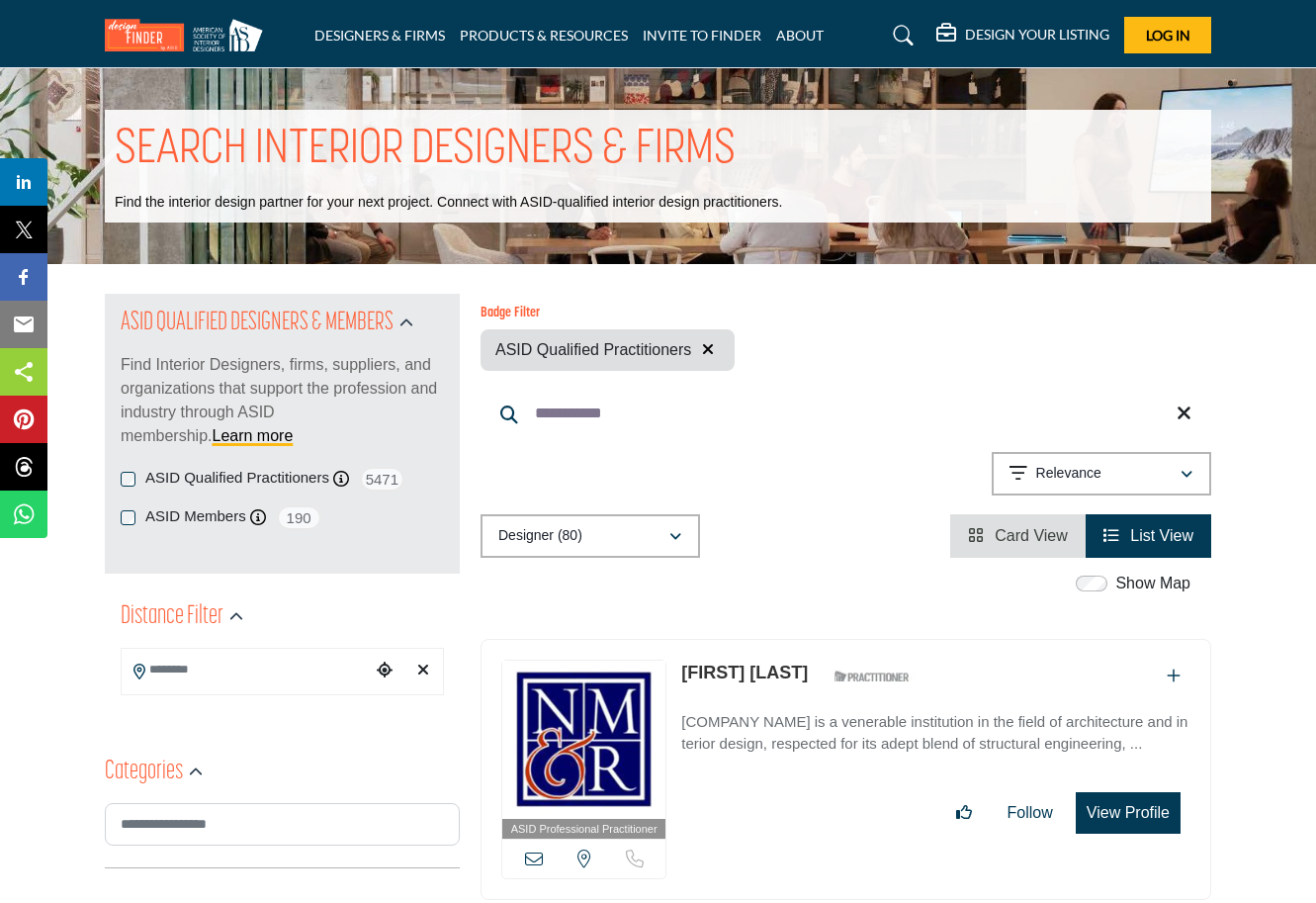 scroll, scrollTop: 0, scrollLeft: 0, axis: both 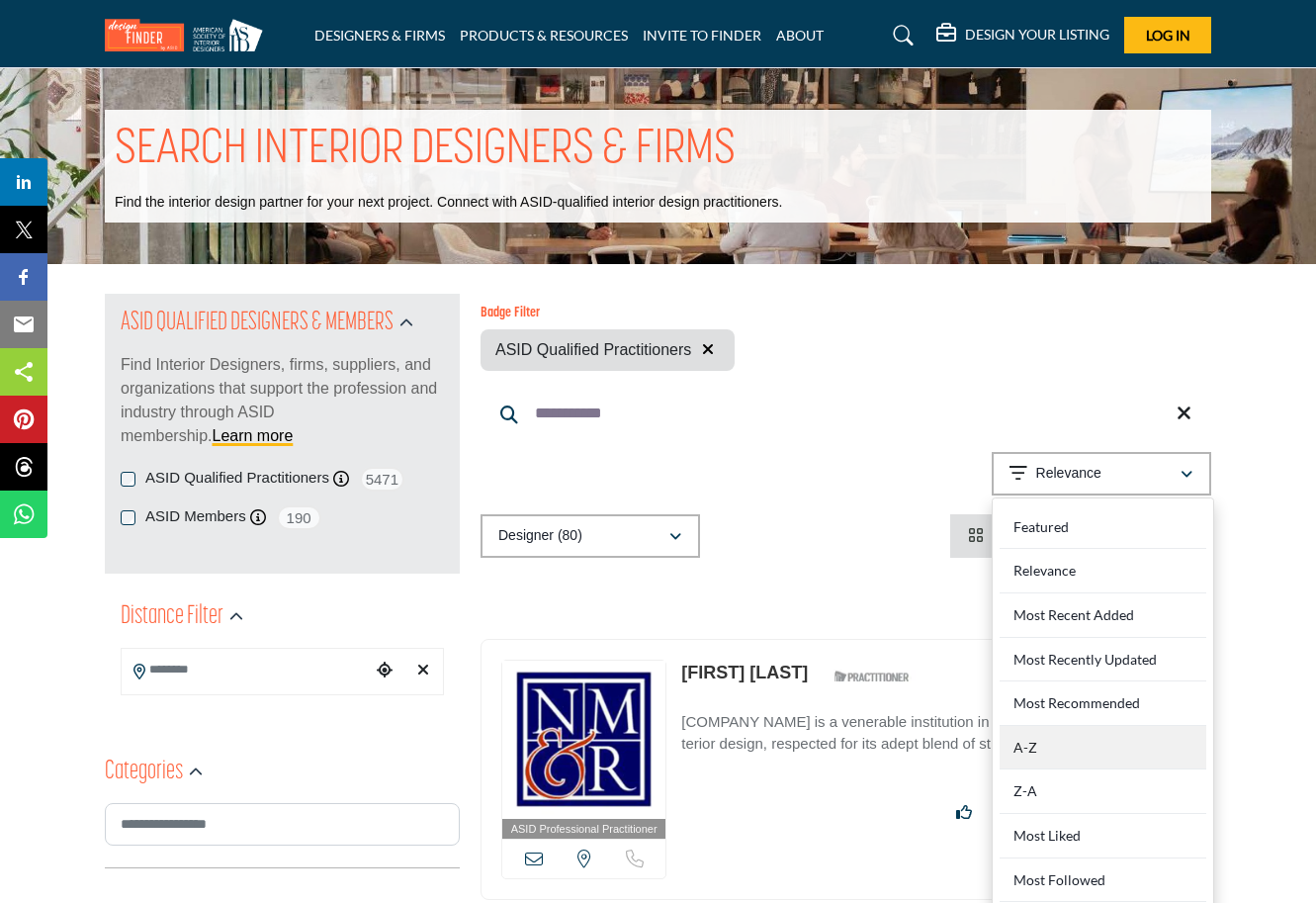 click on "A-Z" at bounding box center [1102, 748] 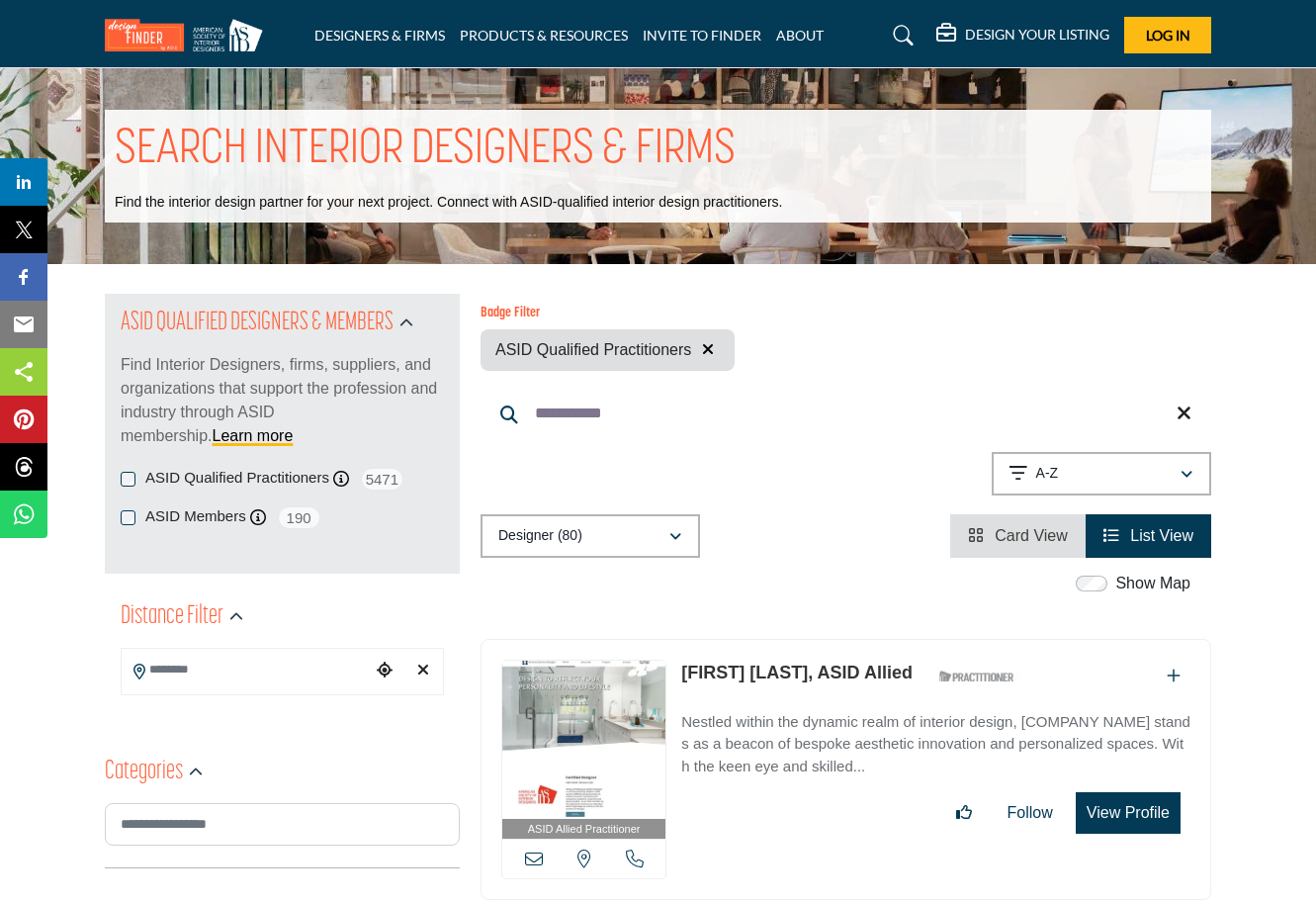 scroll, scrollTop: 0, scrollLeft: 0, axis: both 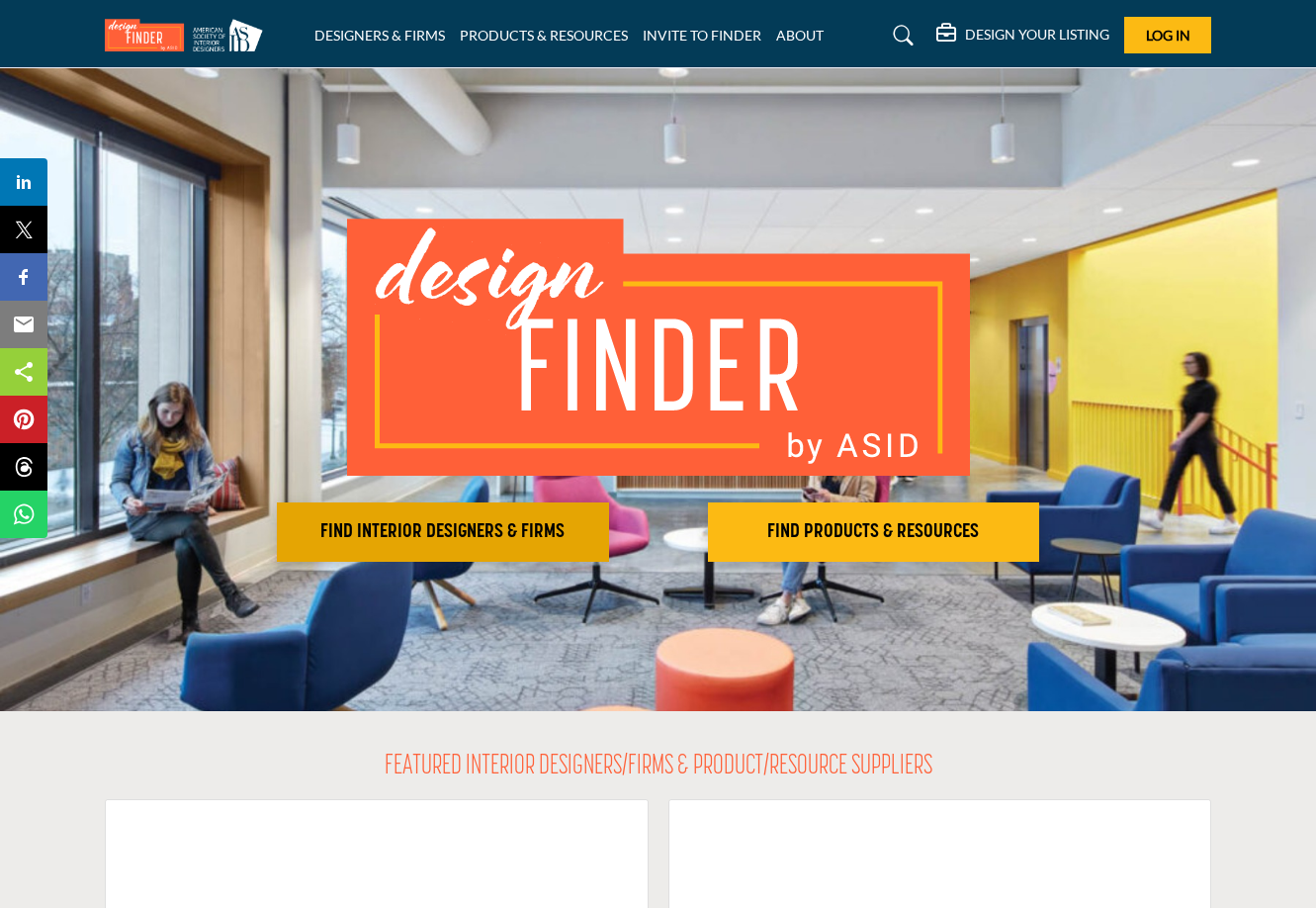 click on "FIND INTERIOR DESIGNERS & FIRMS" at bounding box center (443, 532) 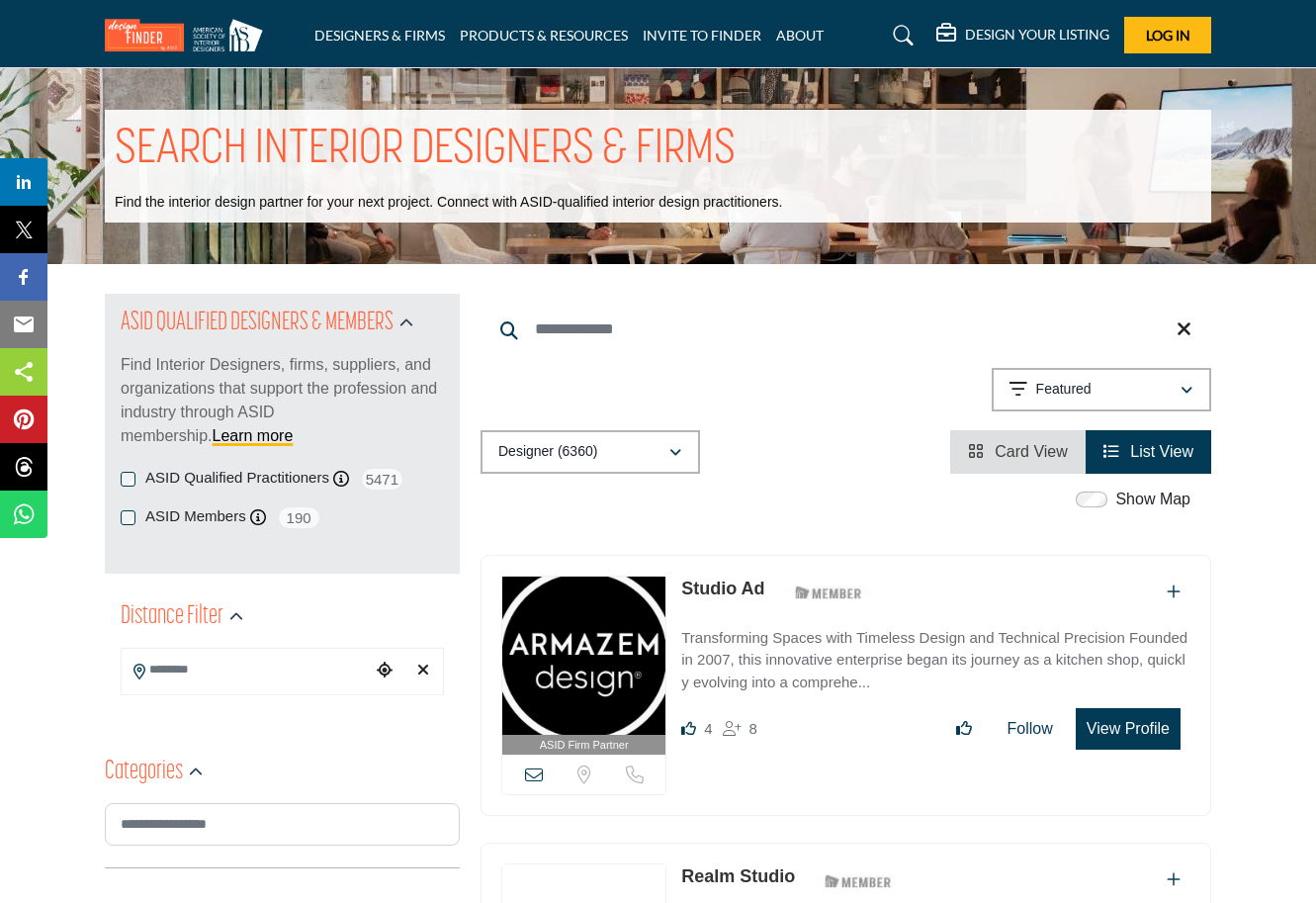scroll, scrollTop: 0, scrollLeft: 0, axis: both 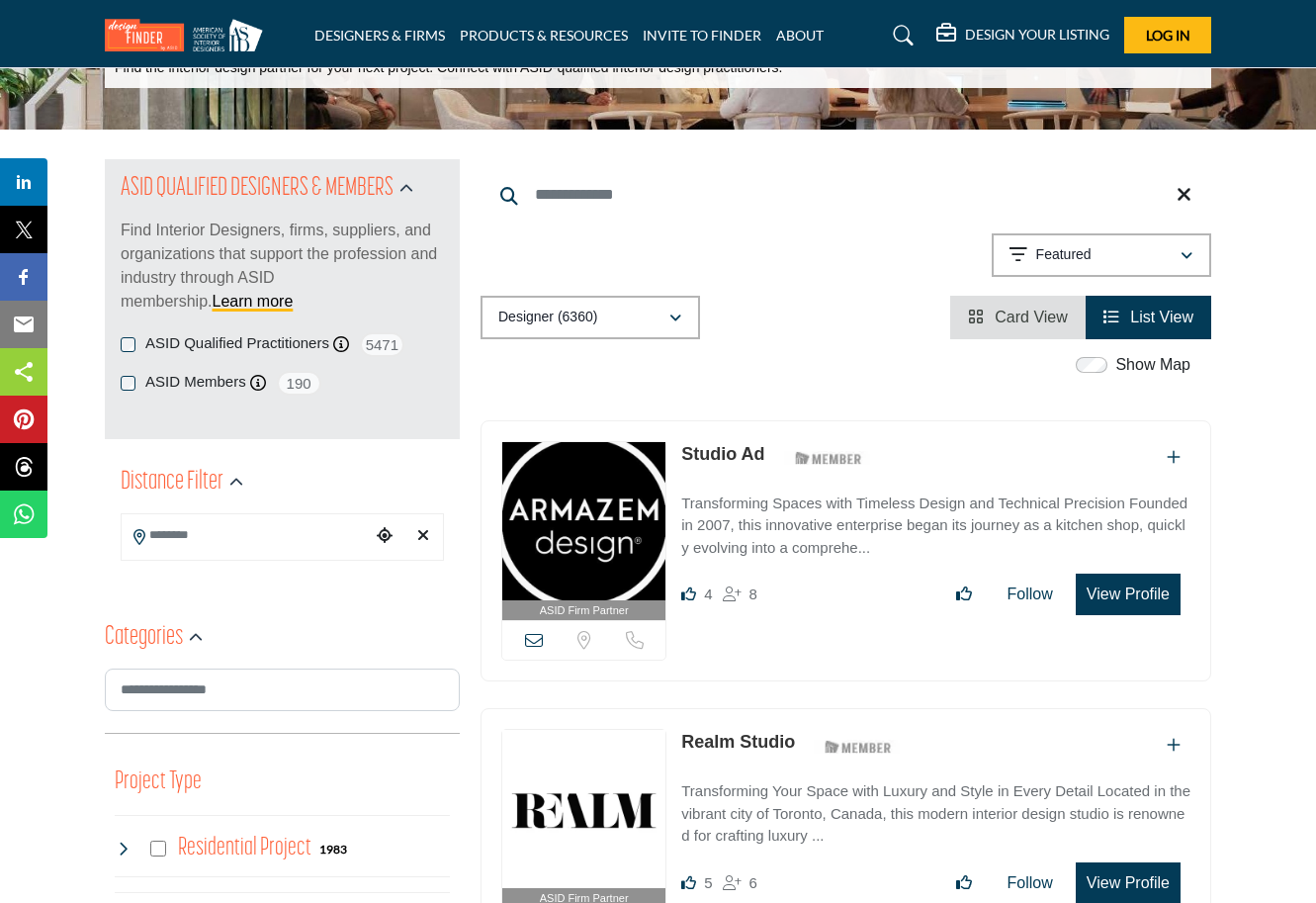 click at bounding box center [246, 535] 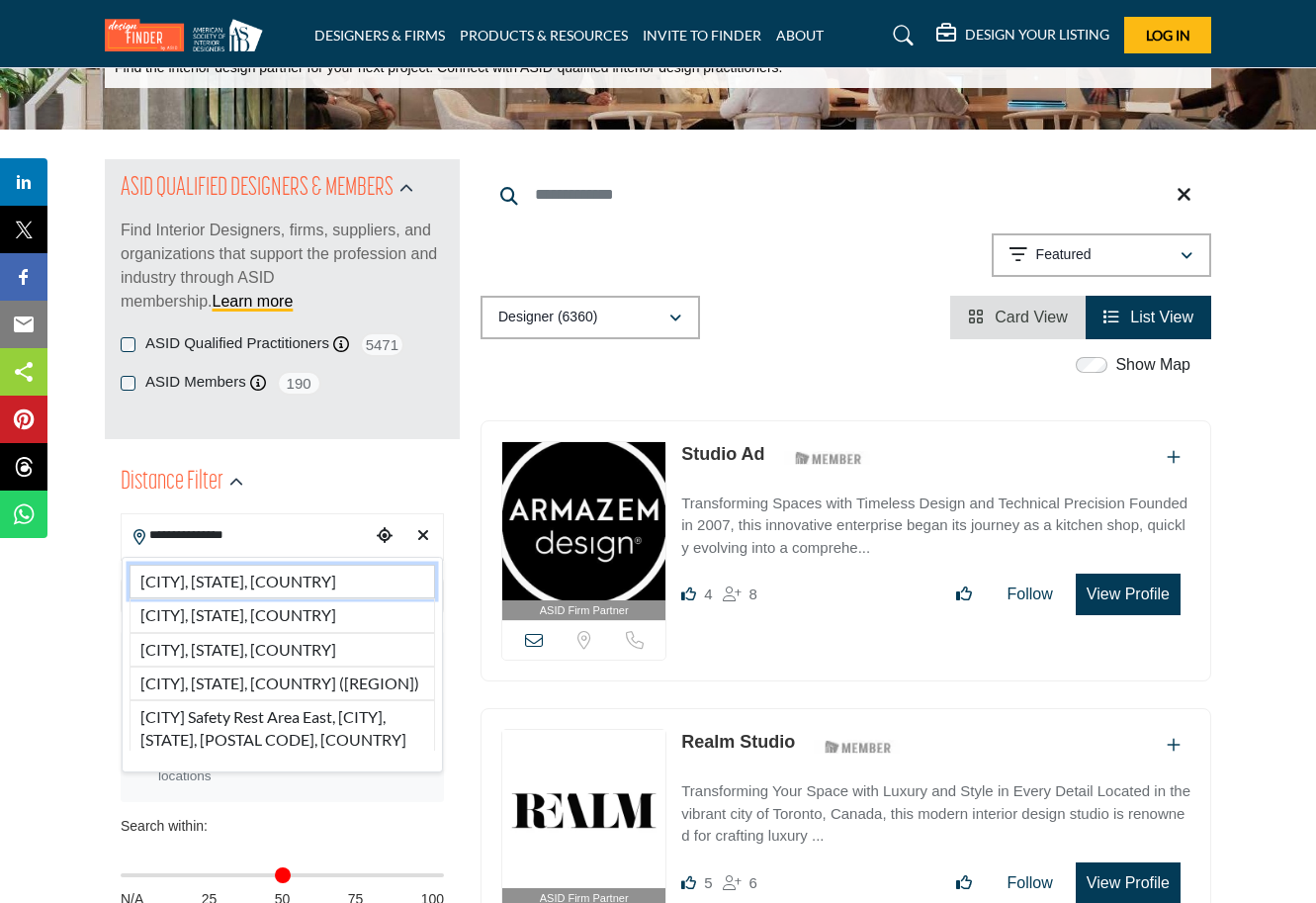click on "Charlottesville, VA, USA" at bounding box center (282, 582) 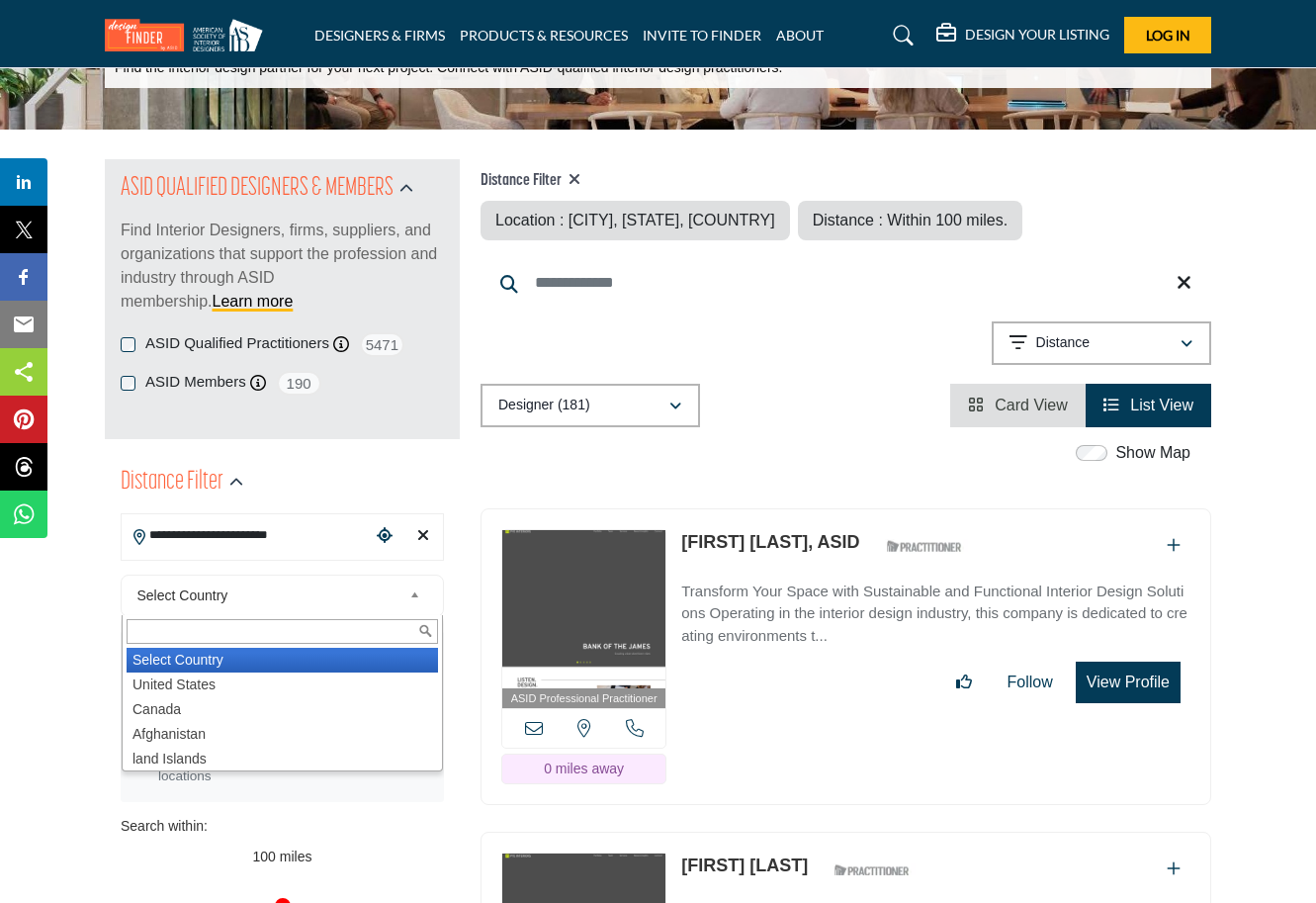 click on "Select Country" at bounding box center (270, 595) 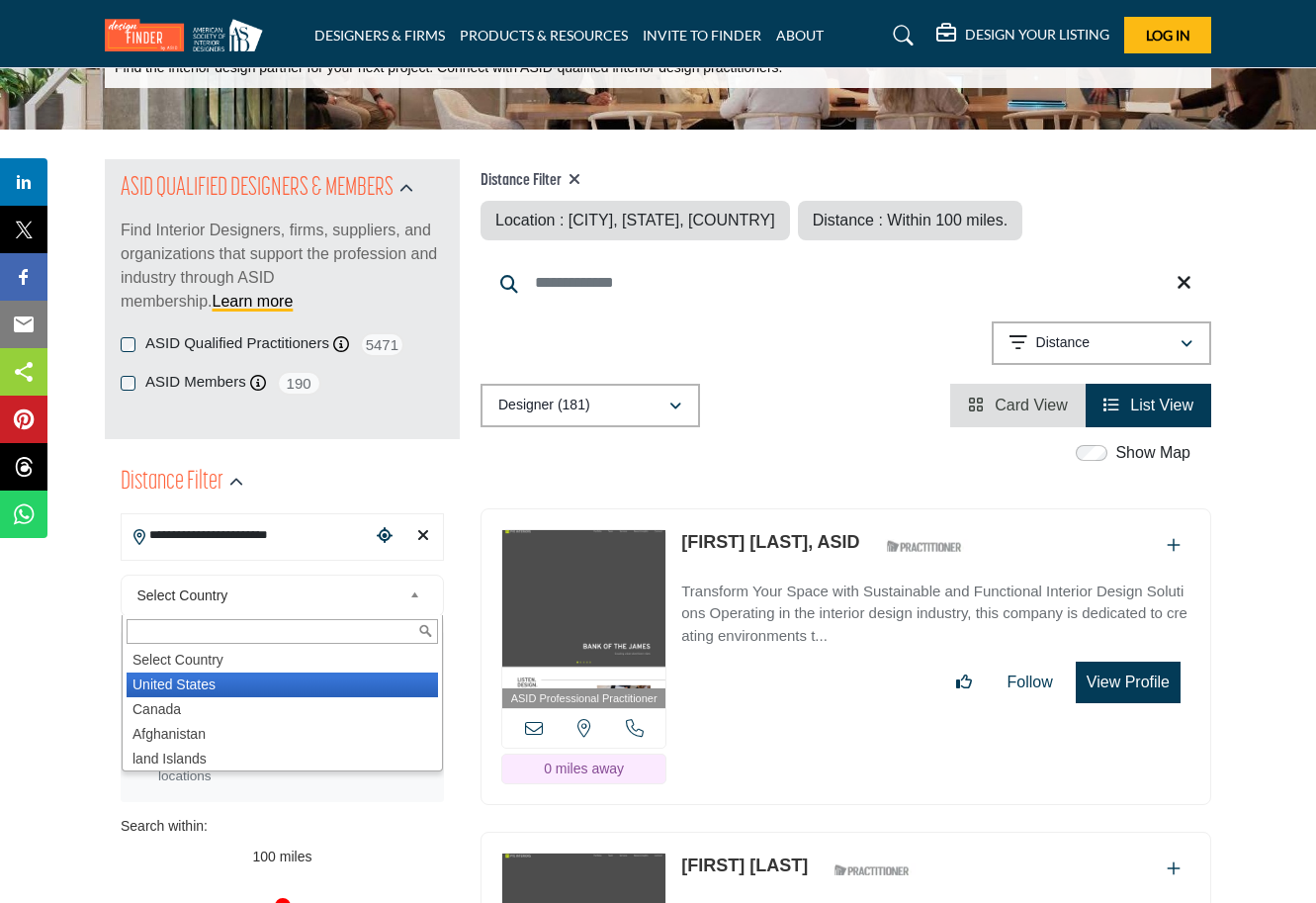 click on "United States" at bounding box center [282, 684] 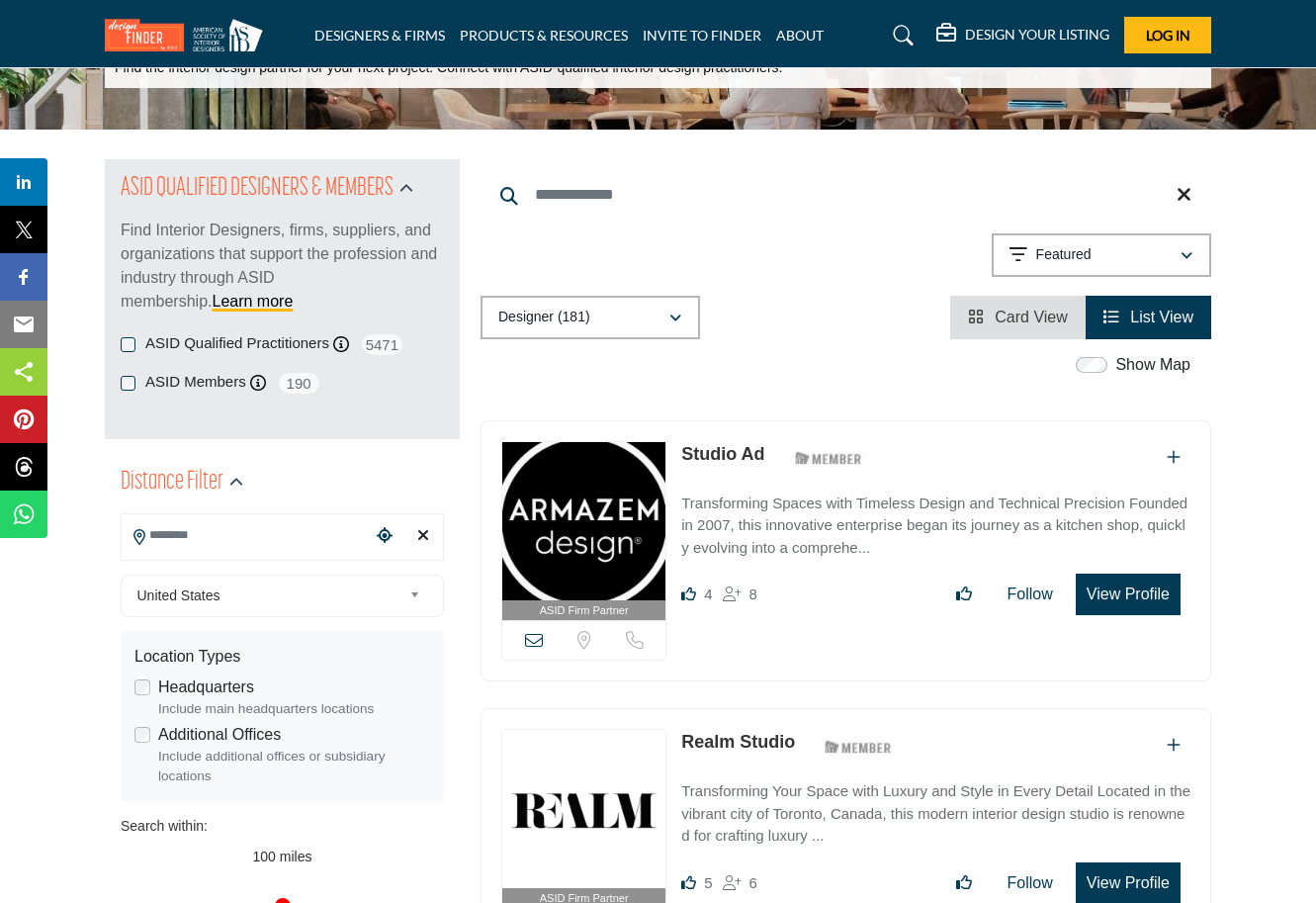 click on "Headquarters" at bounding box center (206, 687) 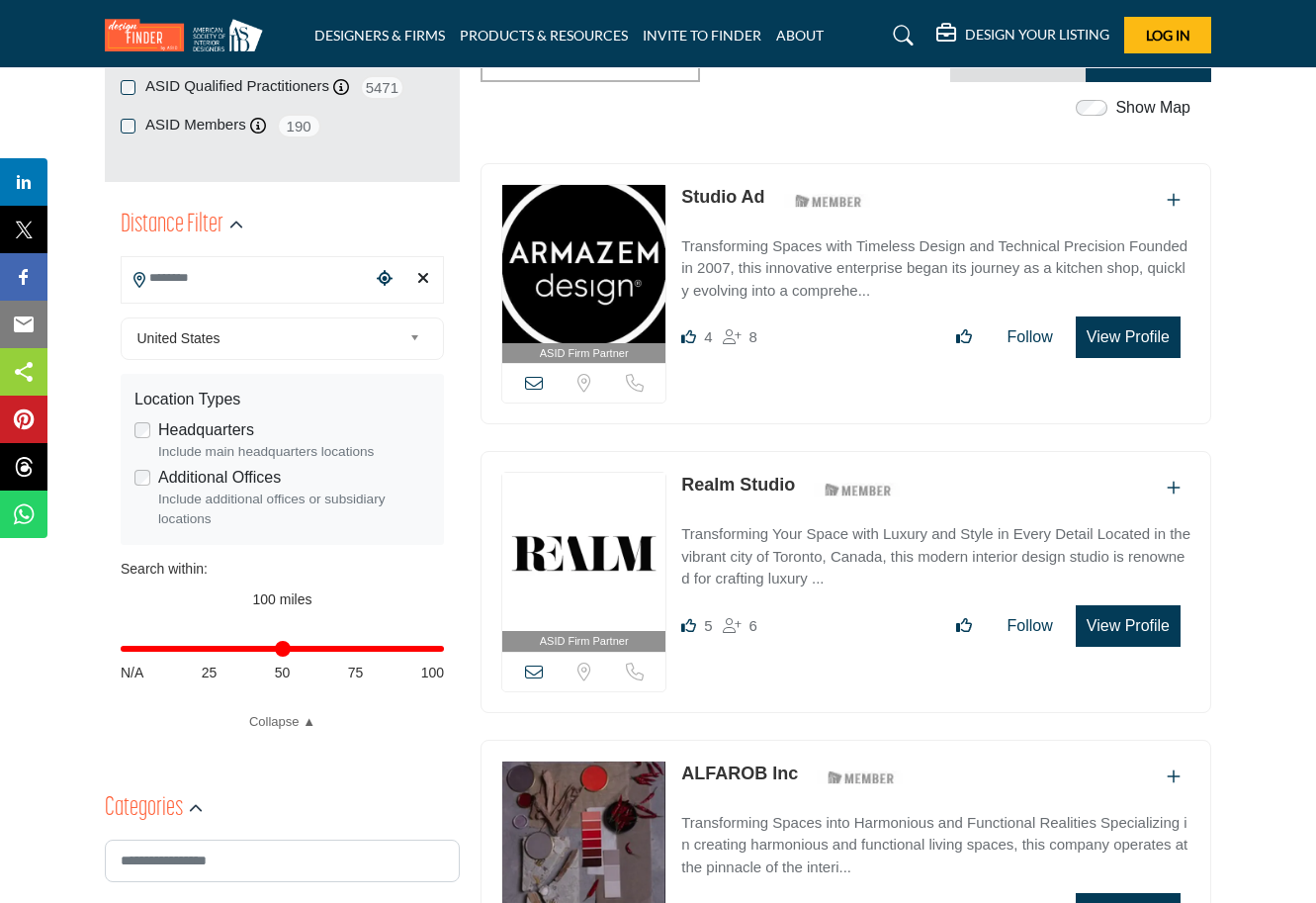 scroll, scrollTop: 393, scrollLeft: 0, axis: vertical 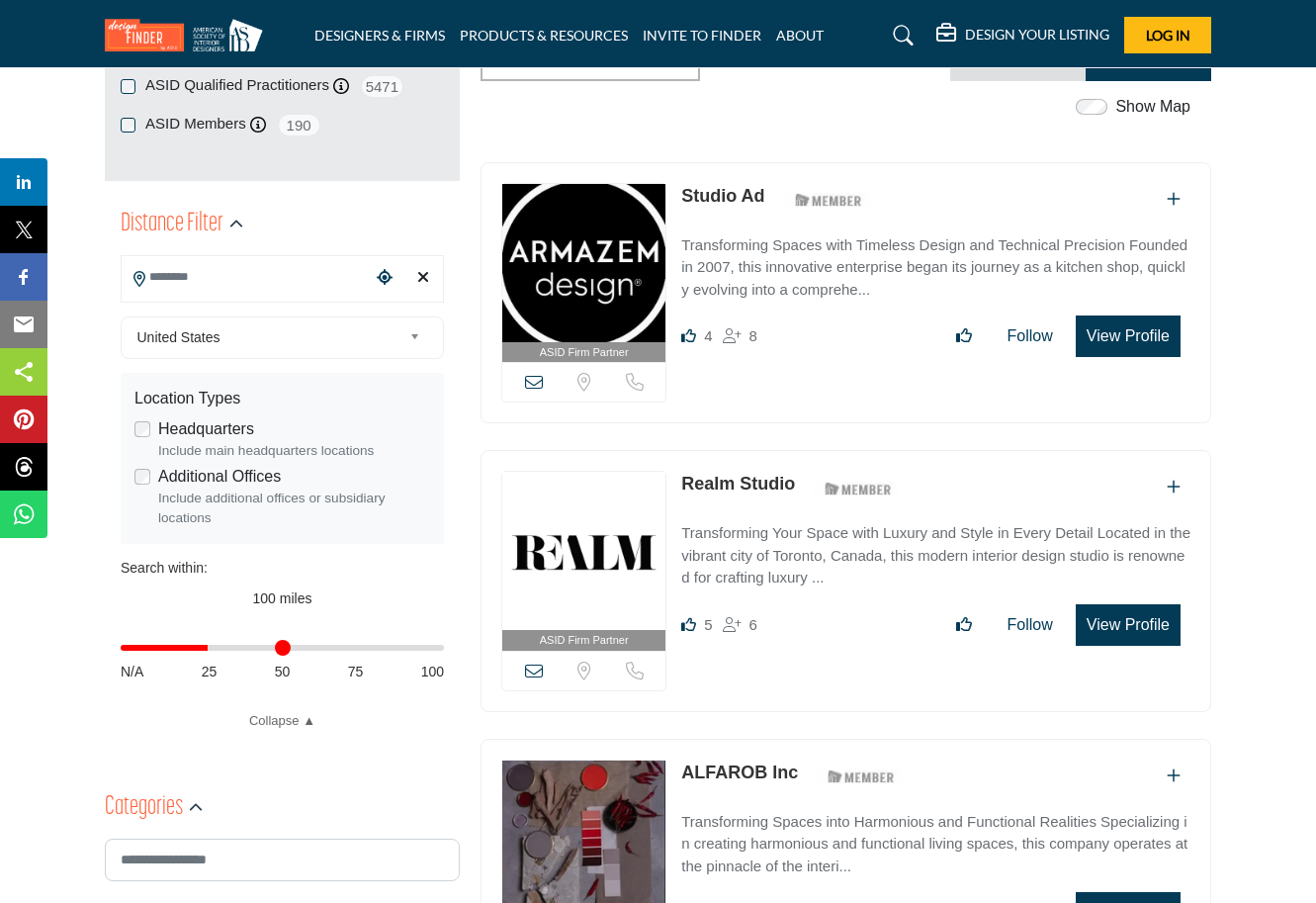 drag, startPoint x: 435, startPoint y: 644, endPoint x: 65, endPoint y: 686, distance: 372.3762 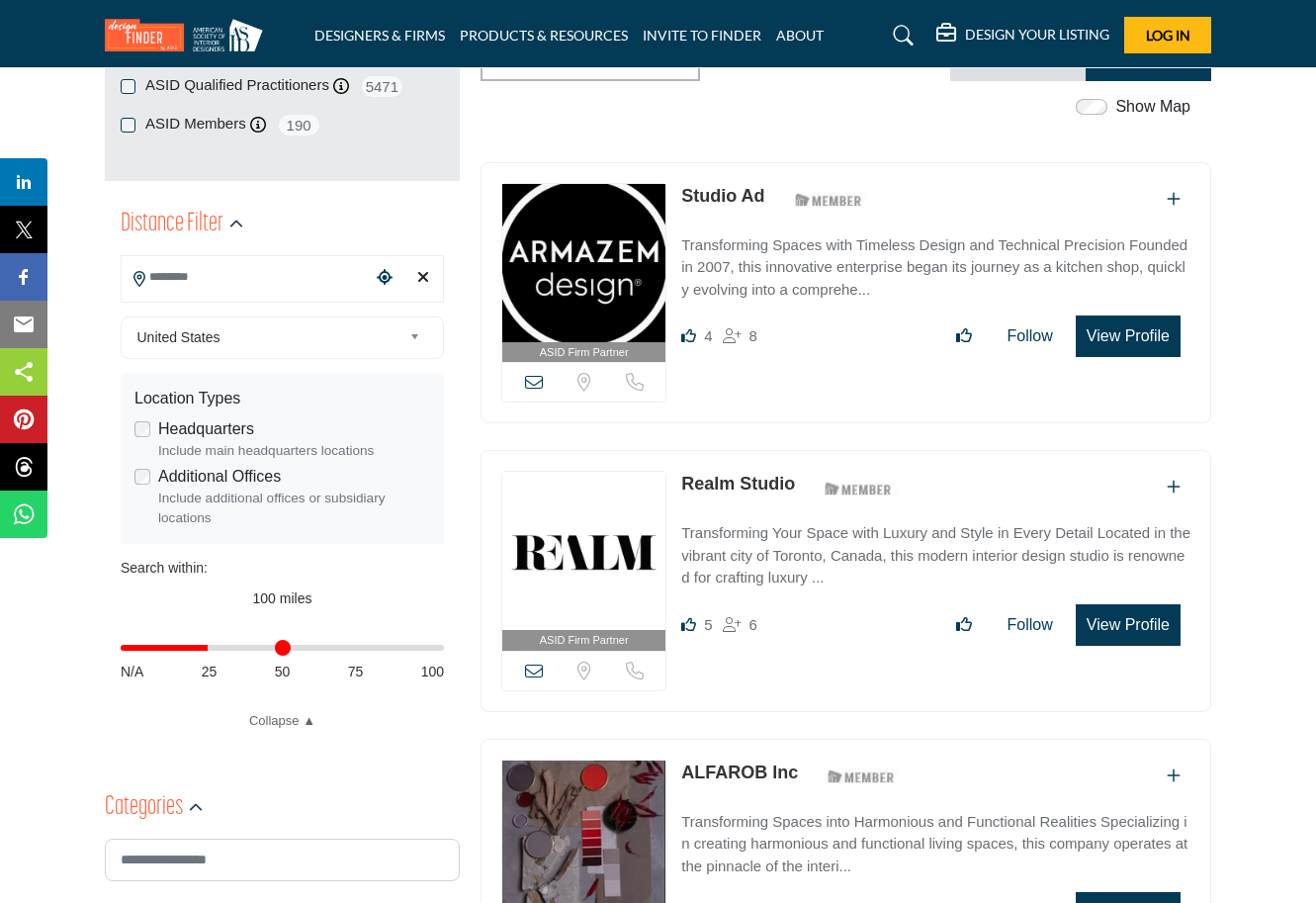 type on "**" 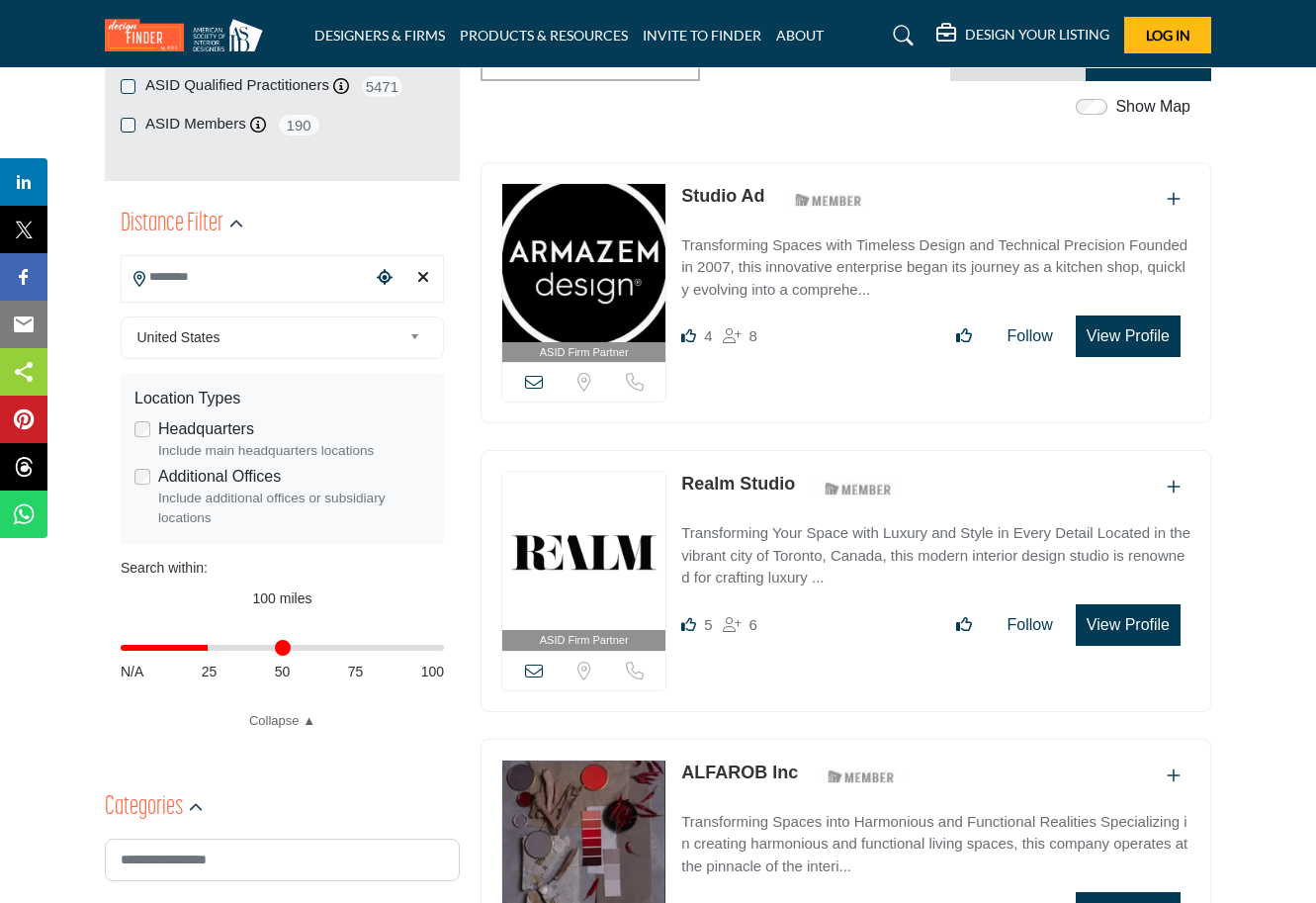click on "Distance in miles" at bounding box center [282, 648] 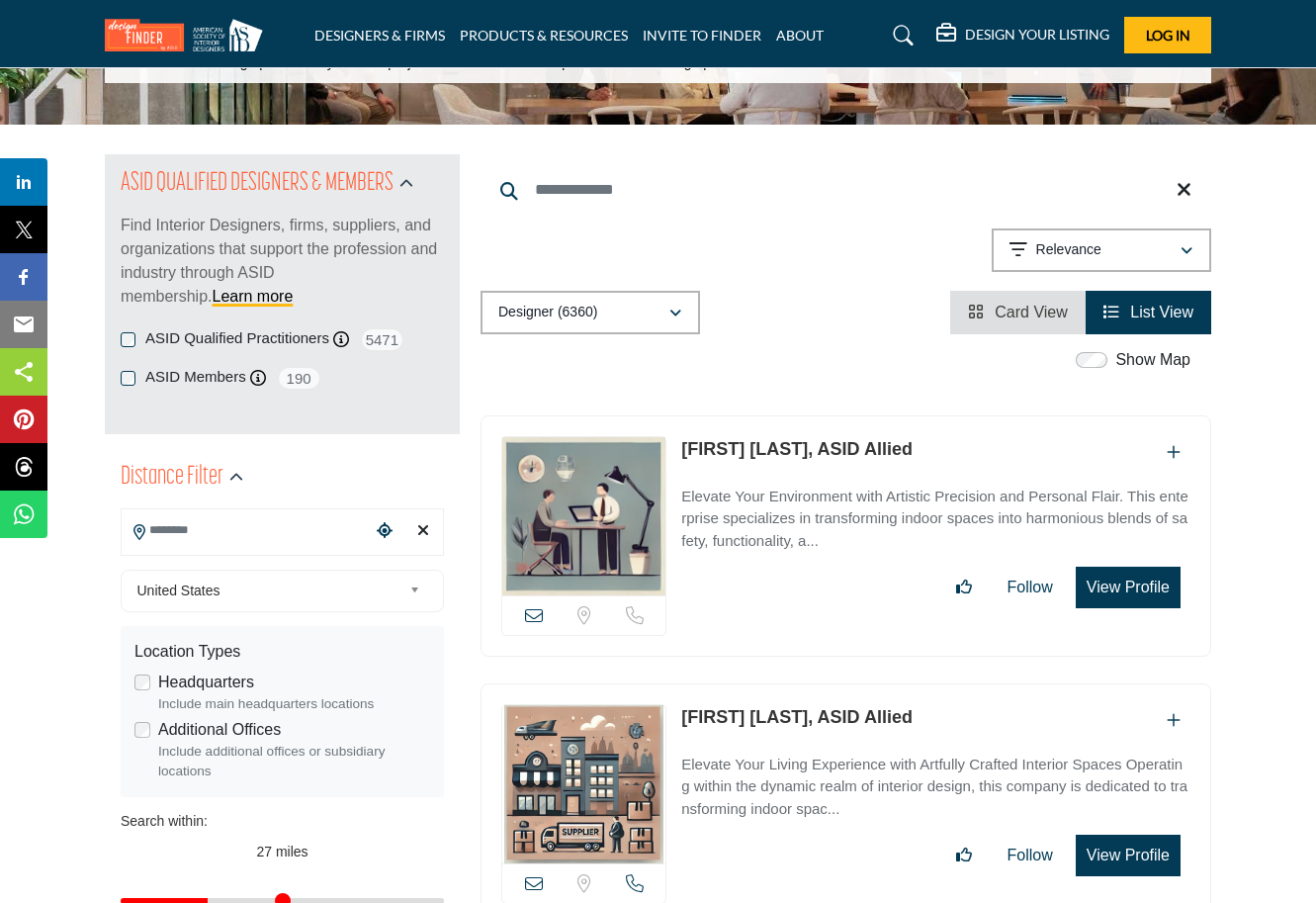 scroll, scrollTop: 149, scrollLeft: 0, axis: vertical 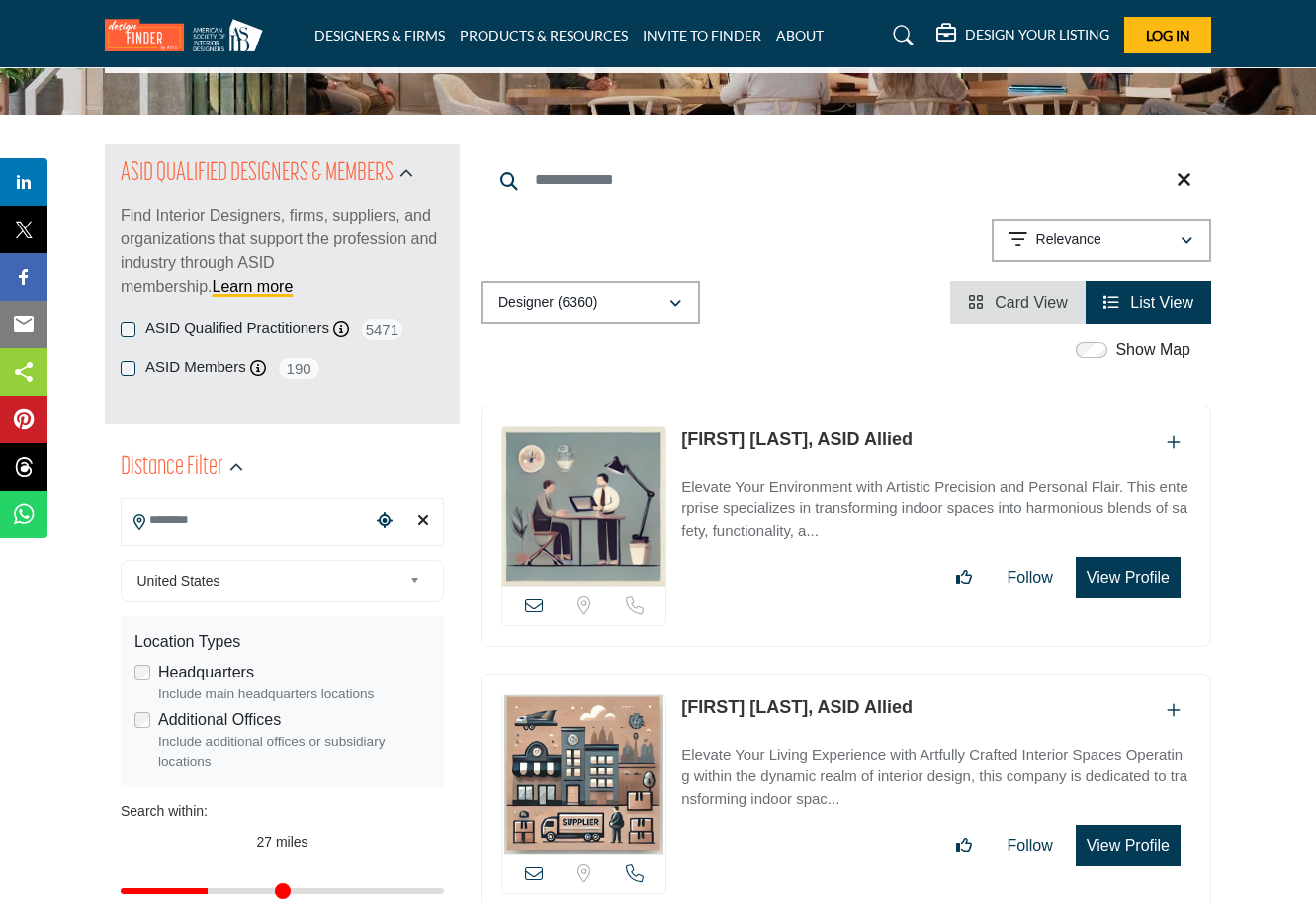 click at bounding box center (246, 520) 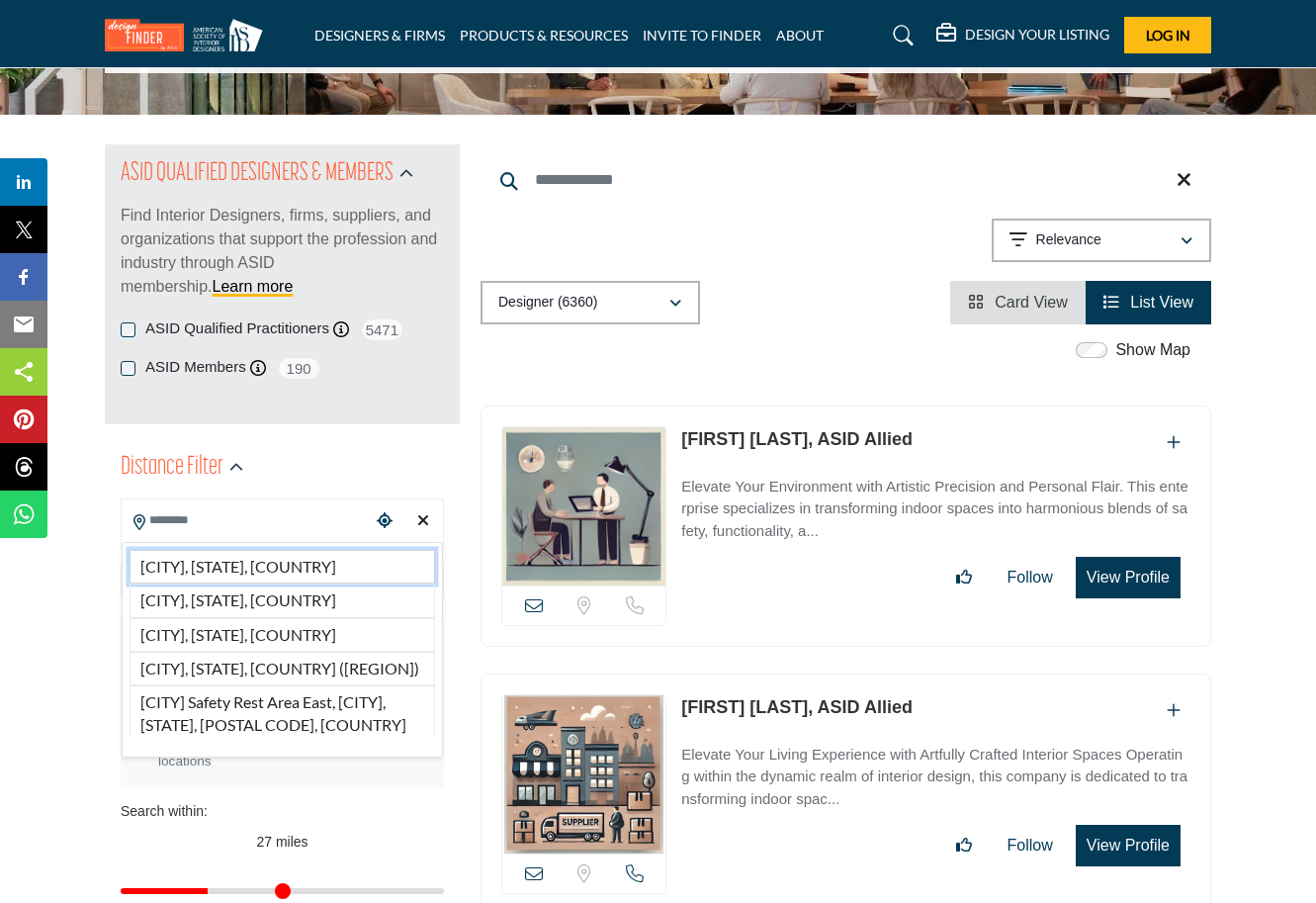 click on "Charlottesville, VA, USA" at bounding box center [282, 567] 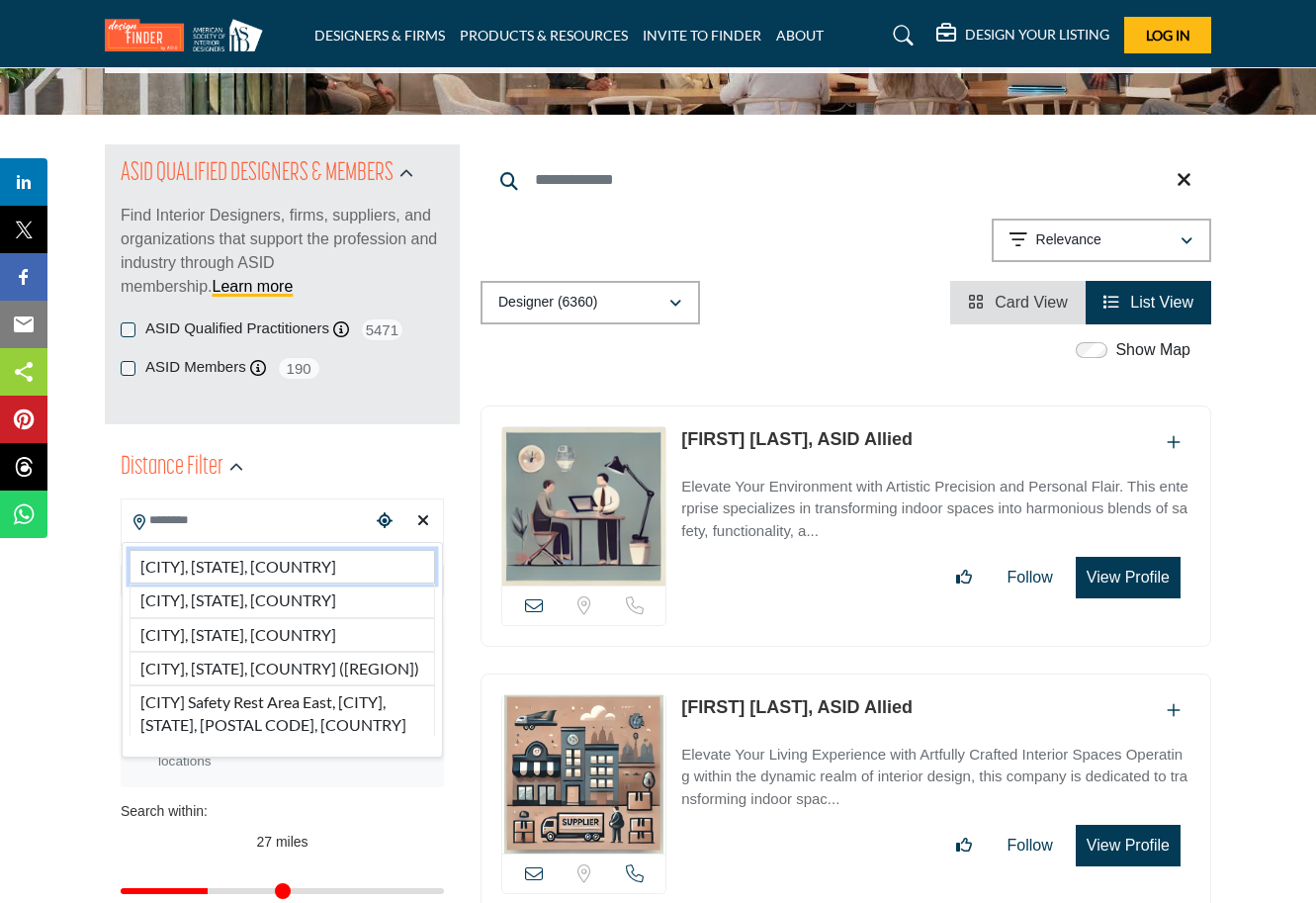 type on "**********" 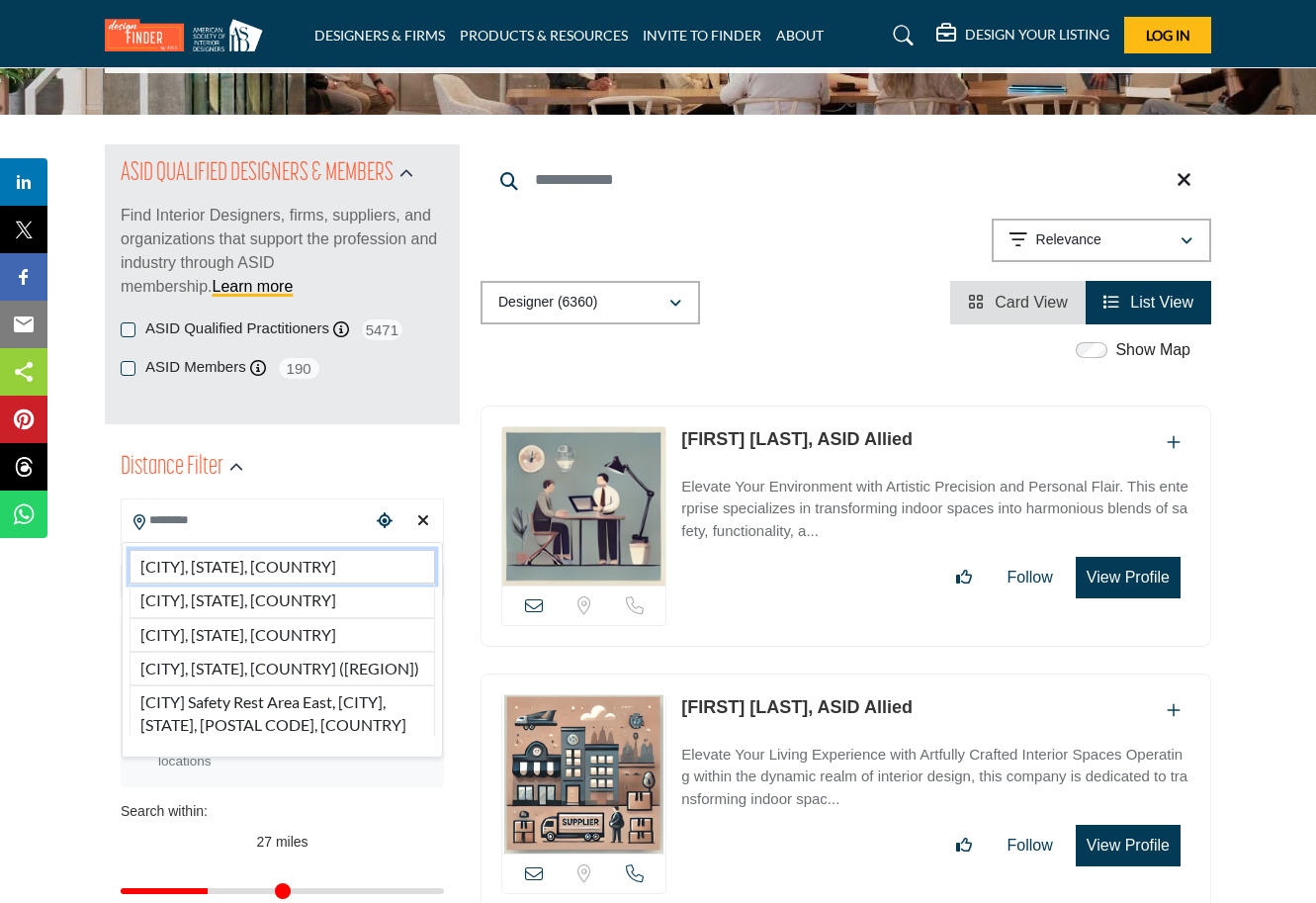 type on "***" 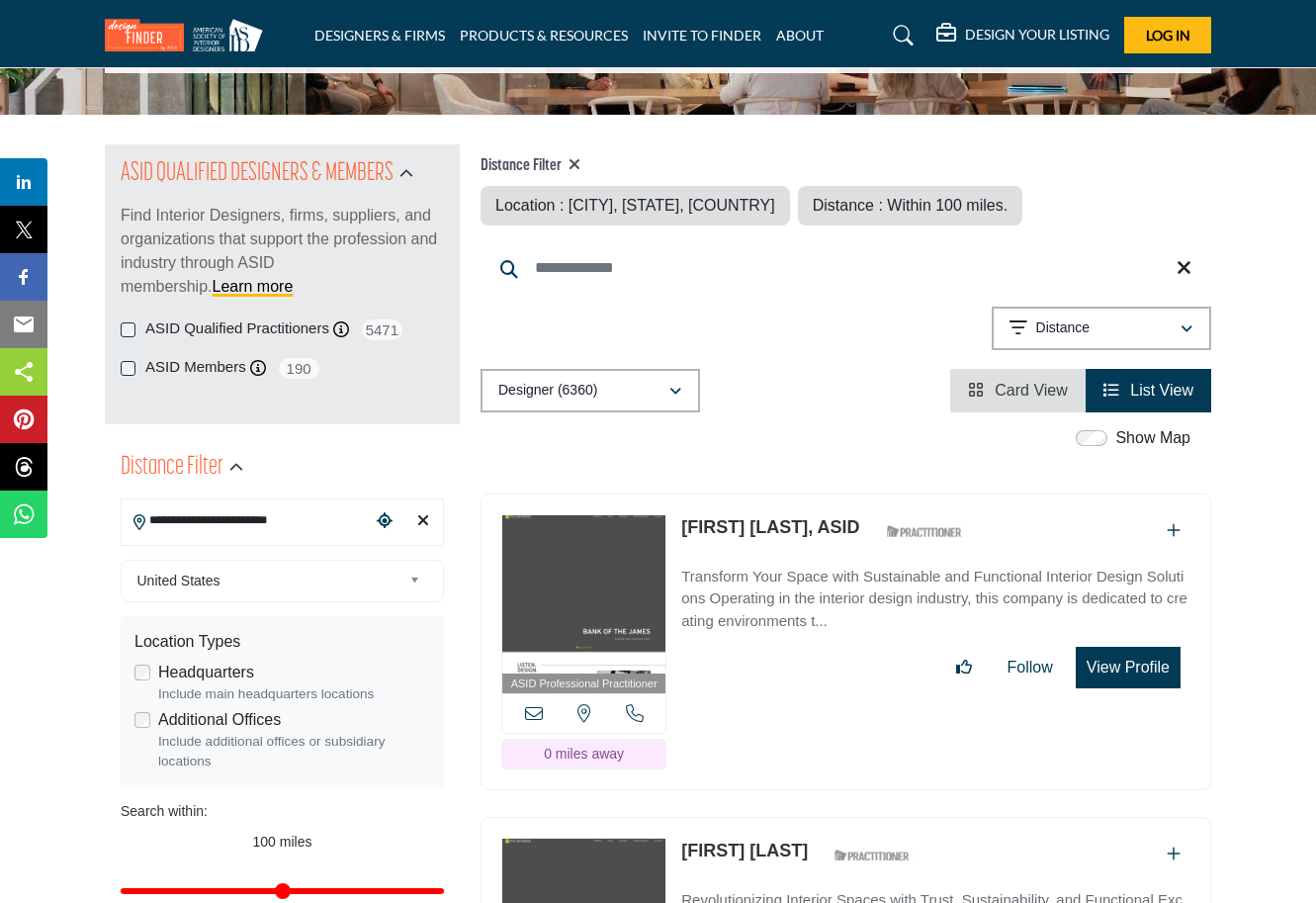 click on "United States
Select Country United States Canada Afghanistan land Islands Albania Algeria American Samoa AndorrA Angola Anguilla Antarctica Antigua and Barbuda Argentina Armenia Aruba Australia Austria Azerbaijan Bahamas Bahrain Bangladesh Barbados Belarus Belgium Belize Benin Bermuda Bhutan Bolivia Bosnia and Herzegovina Botswana Bouvet Island Brazil British Indian Ocean Territory Brunei Darussalam Bulgaria Burkina Faso Burundi Cambodia Cameroon Canada Cape Verde Cayman Islands Central African Republic Chad Chile China Christmas Island Cocos (Keeling) Islands Colombia Comoros Congo Congo, The Democratic Republic of the Cook Islands Costa Rica Cote D'Ivoire Croatia Cuba Cyprus Czech Republic Denmark Djibouti Dominica Dominican Republic Ecuador Egypt El Salvador Equatorial Guinea Eritrea Estonia Ethiopia Falkland Islands (Malvinas) Faroe Islands Fiji Finland France French Guiana French Polynesia French Southern Territories Gabon Gambia Georgia Germany Ghana Gibraltar Greece Guam" at bounding box center [282, 581] 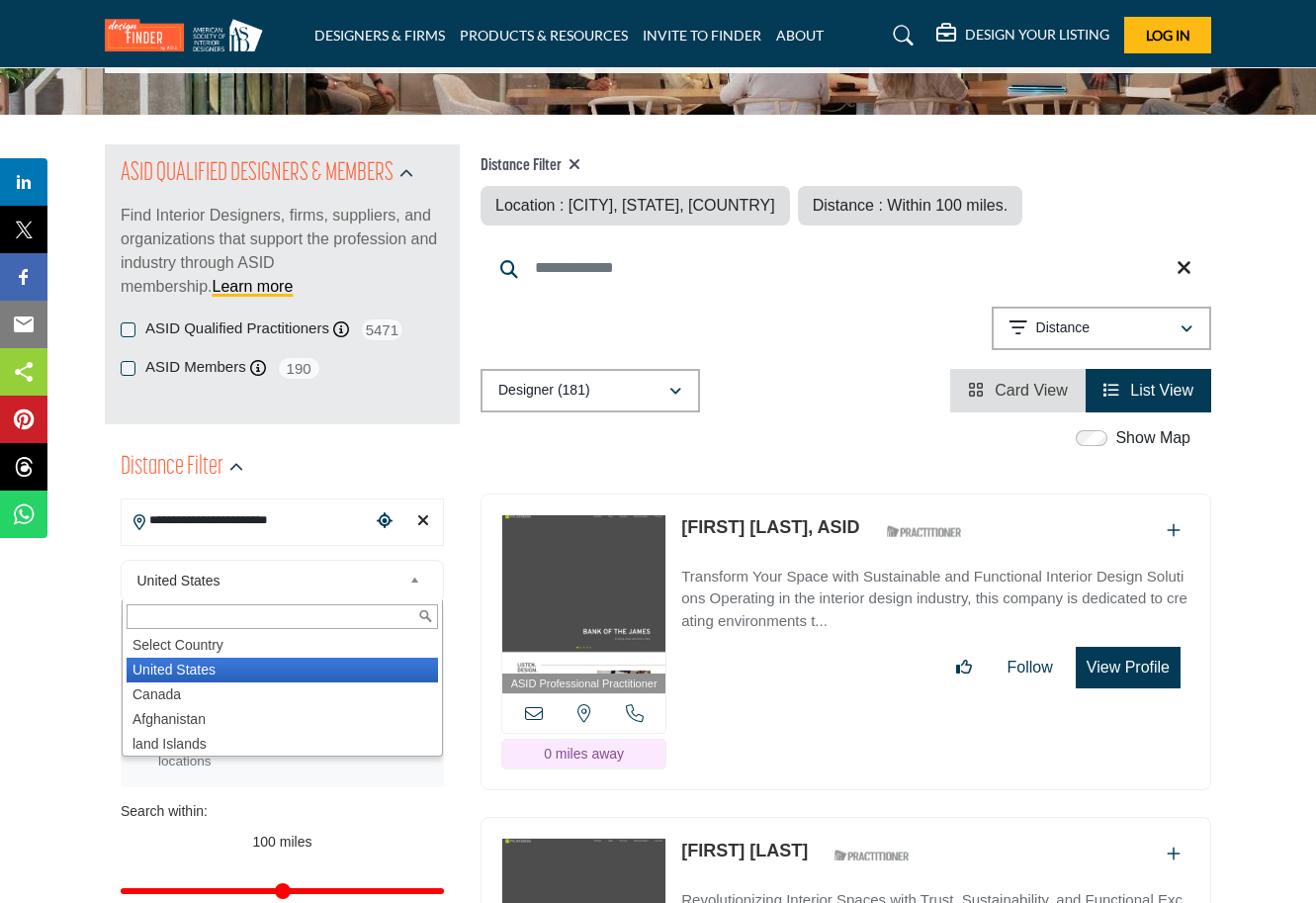 click on "ASID QUALIFIED DESIGNERS & MEMBERS
Find Interior Designers, firms, suppliers, and organizations that support the profession and industry through ASID membership.  Learn more
ASID Qualified Practitioners" at bounding box center (658, 3843) 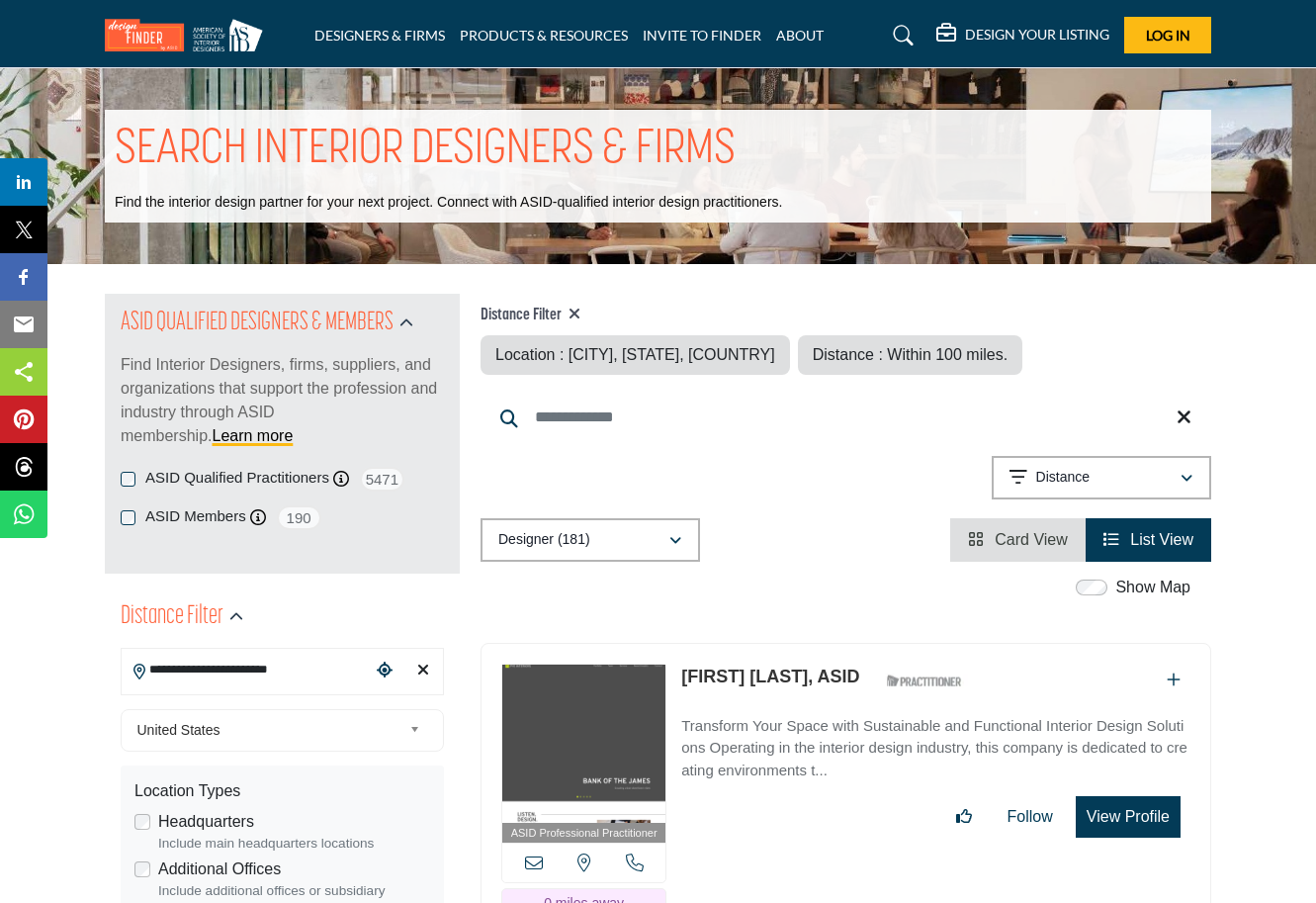 scroll, scrollTop: 0, scrollLeft: 0, axis: both 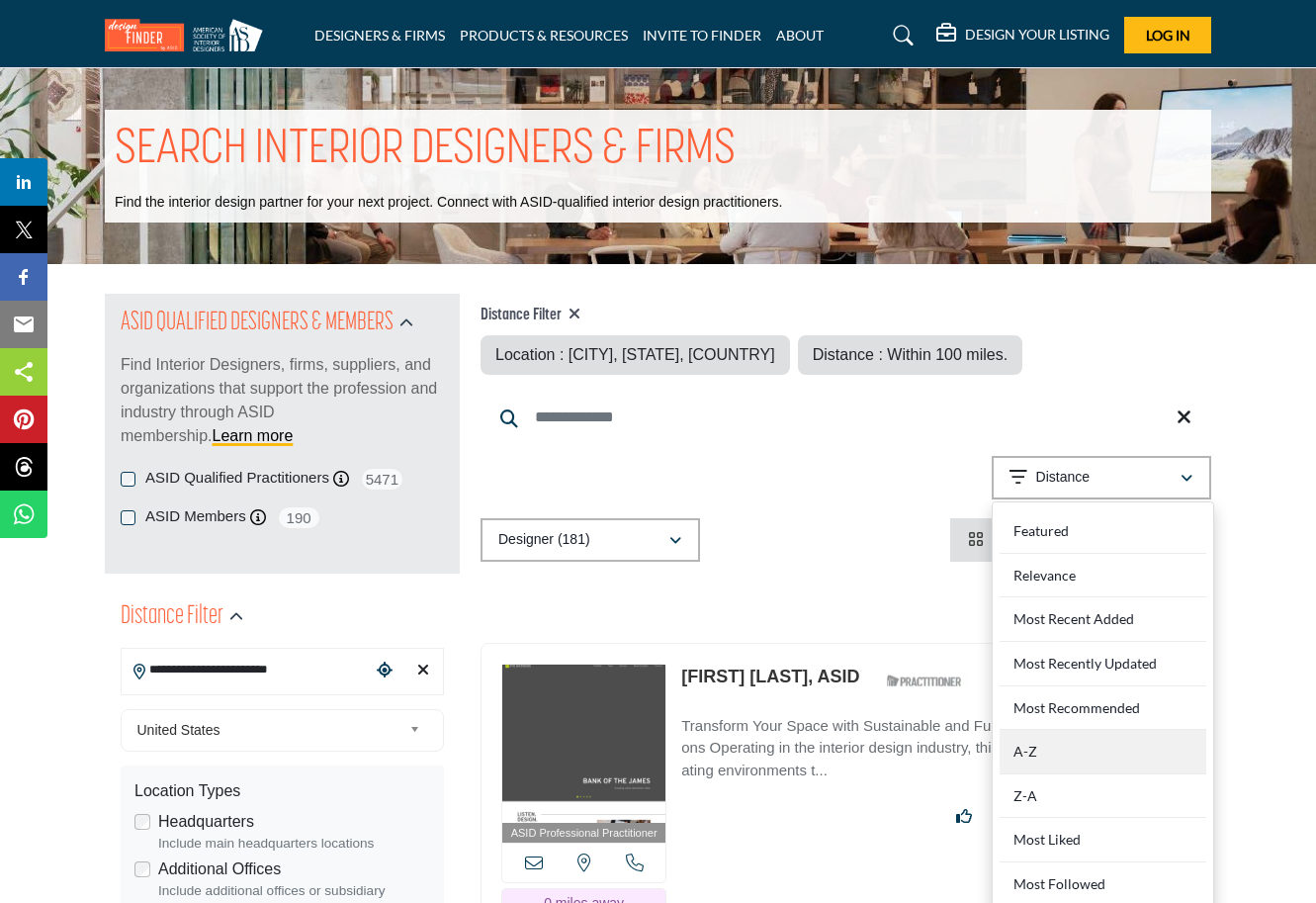 click on "A-Z" at bounding box center (1102, 752) 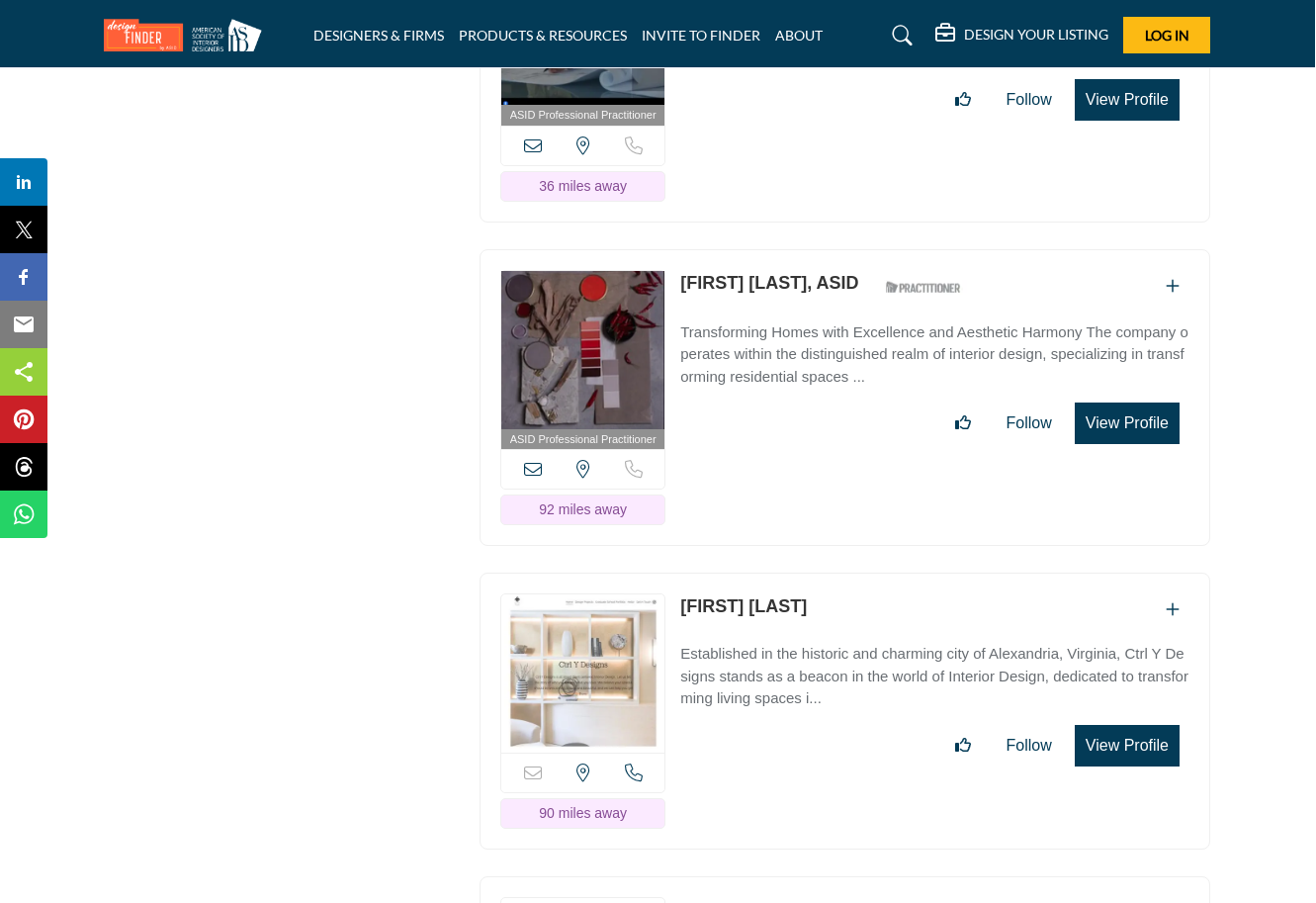 scroll, scrollTop: 33030, scrollLeft: 1, axis: both 